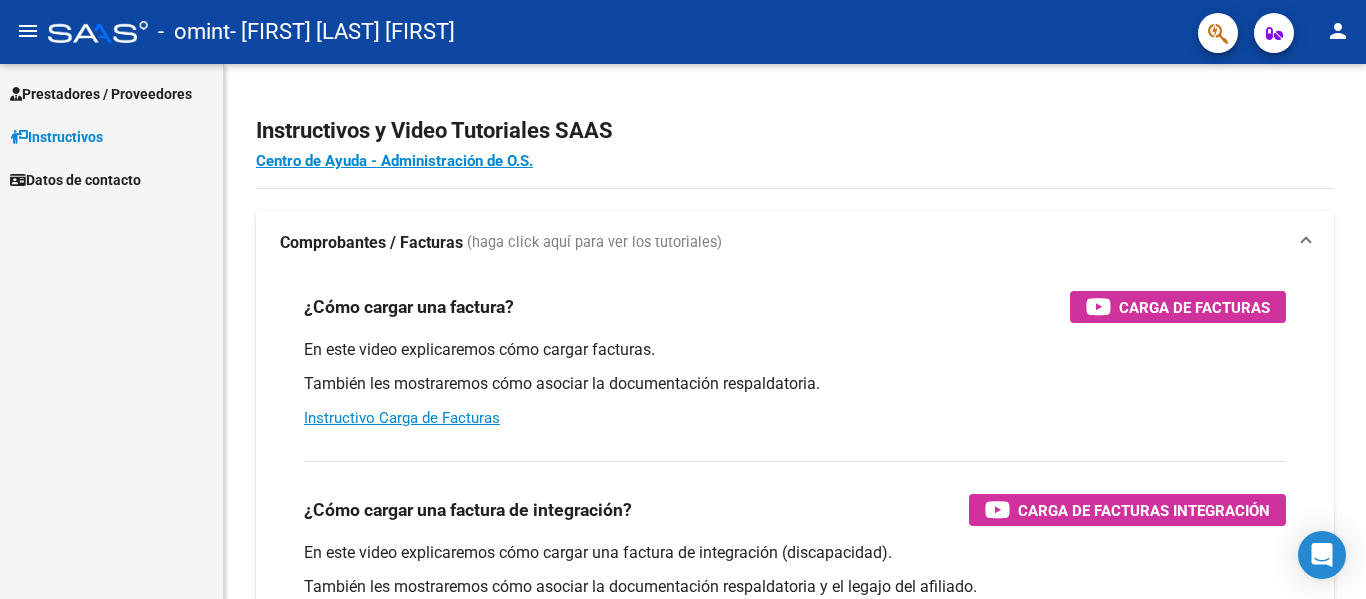 scroll, scrollTop: 0, scrollLeft: 0, axis: both 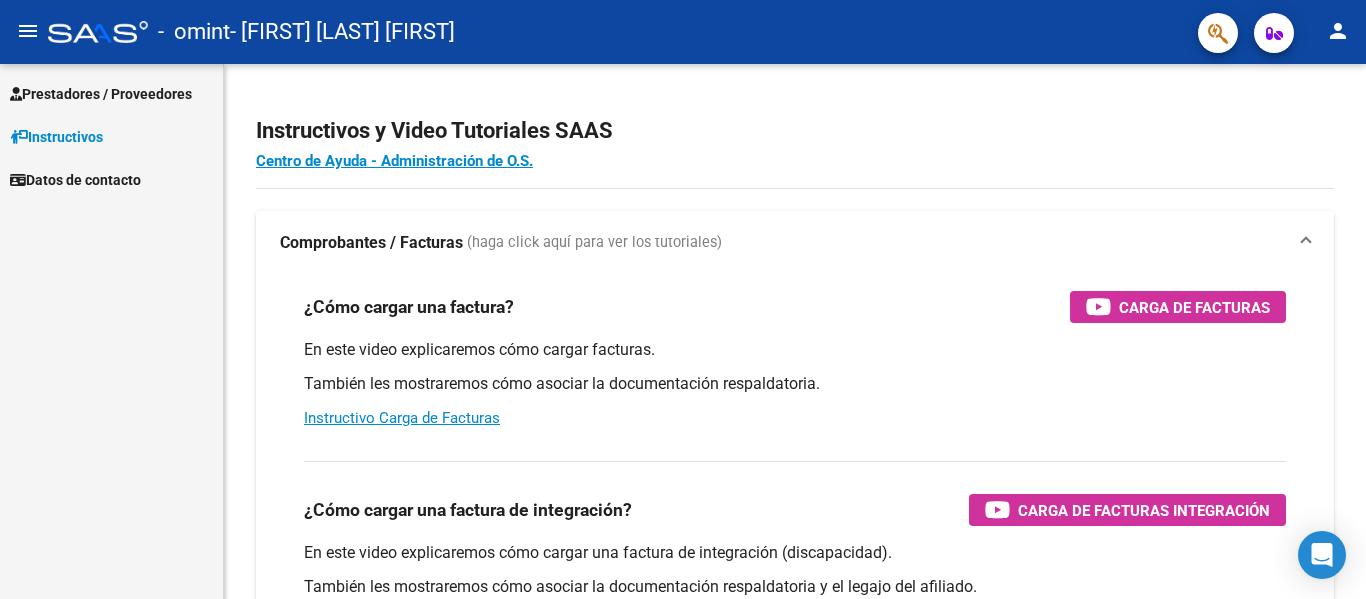 click on "Prestadores / Proveedores" at bounding box center (101, 94) 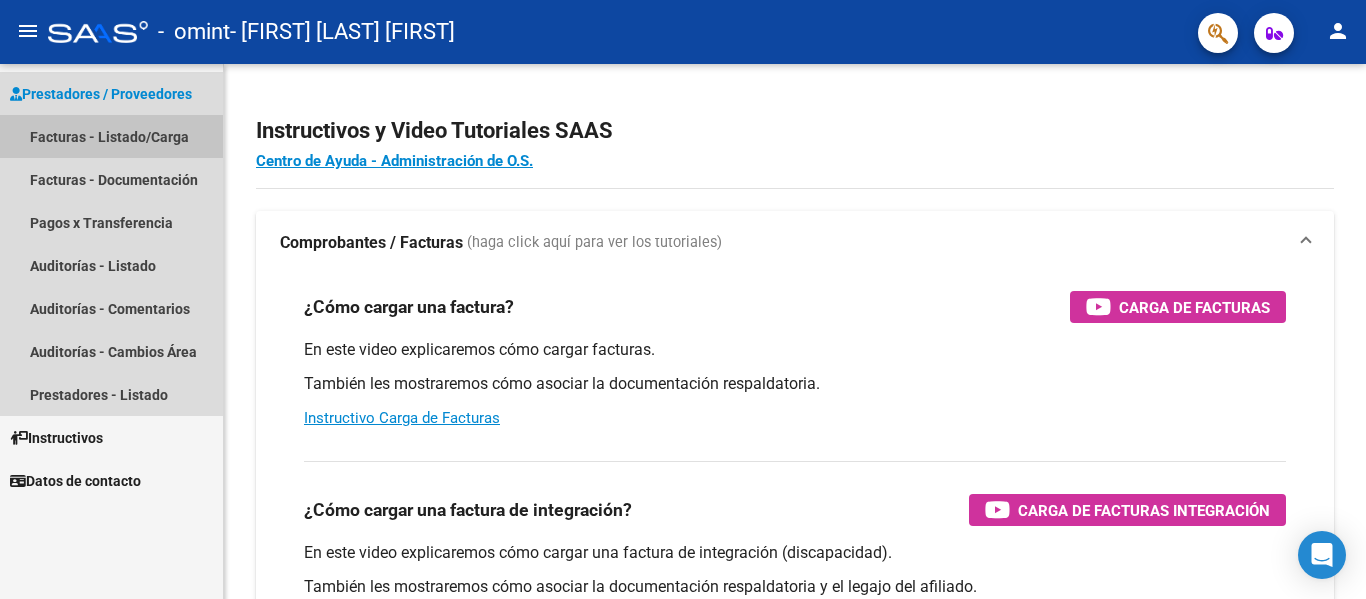 click on "Facturas - Listado/Carga" at bounding box center [111, 136] 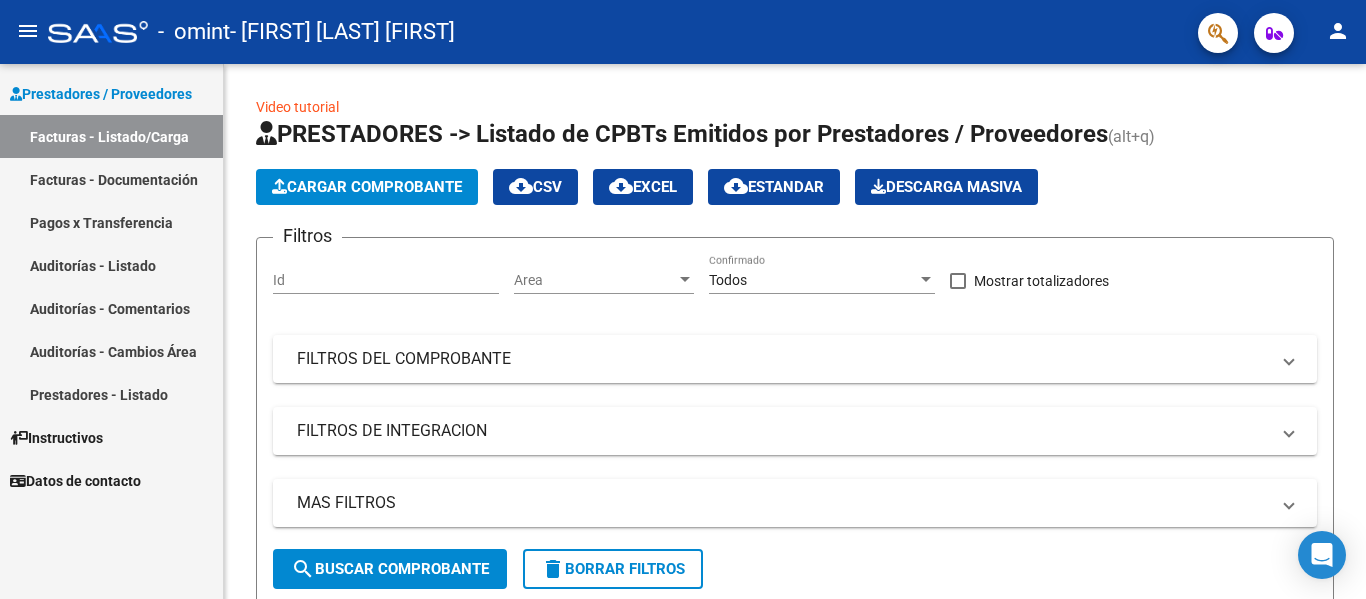 click on "person" 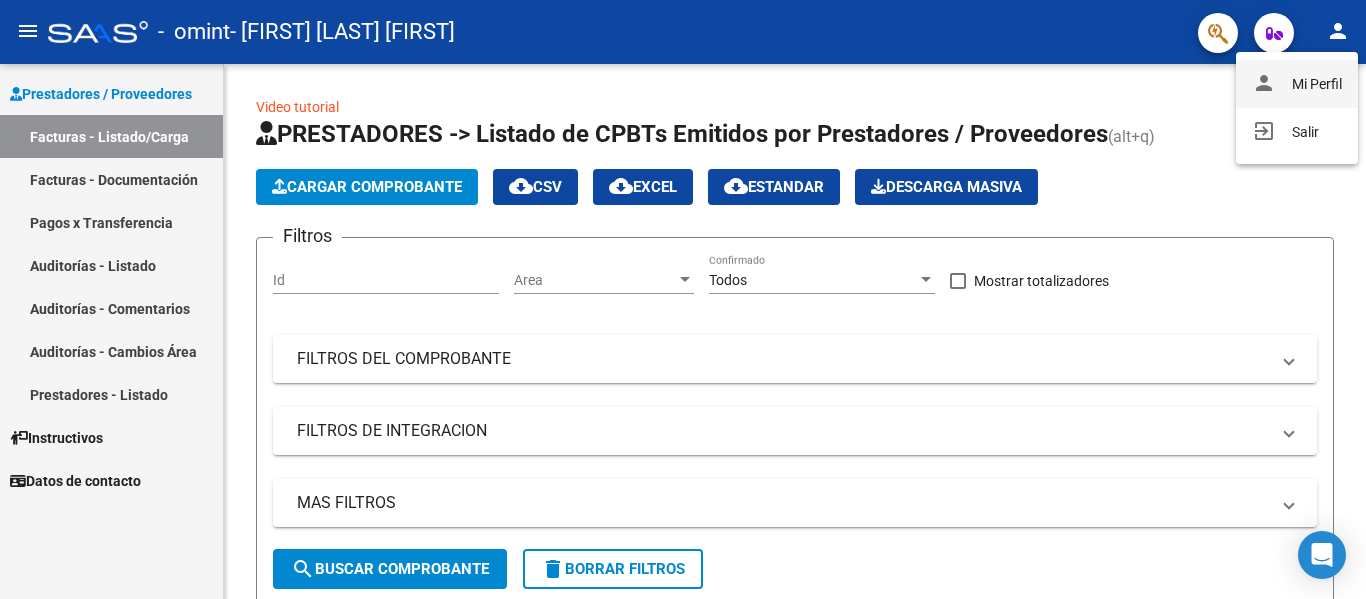 click on "person  Mi Perfil" at bounding box center [1297, 84] 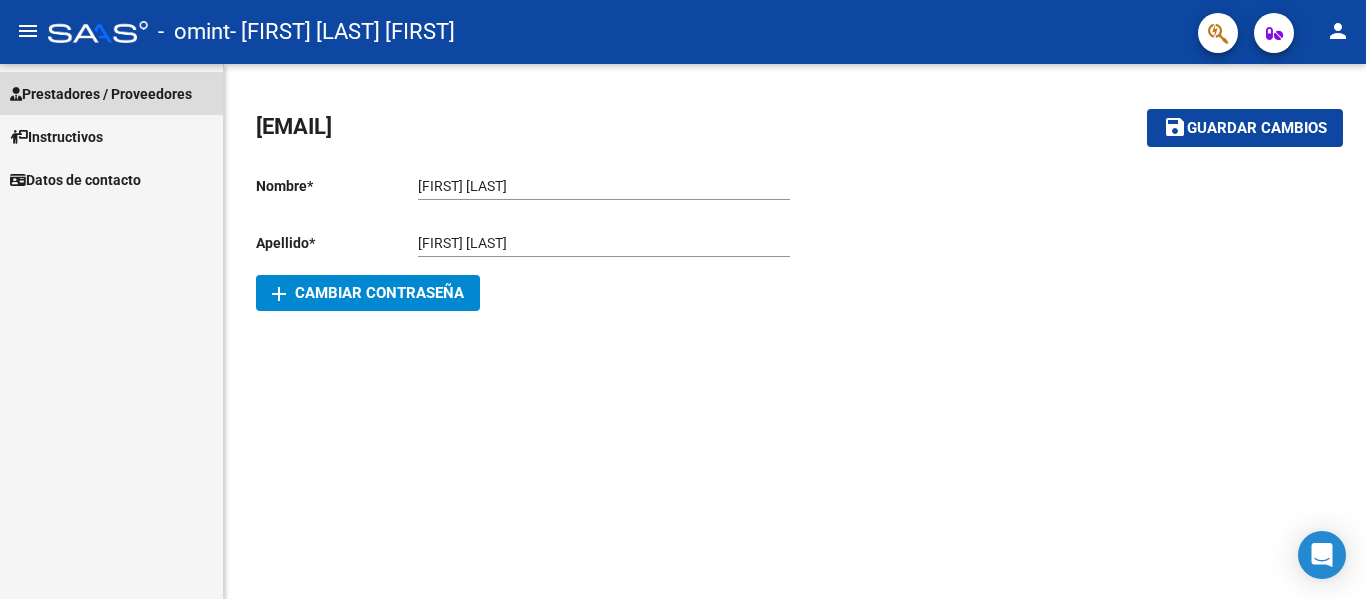 click on "Prestadores / Proveedores" at bounding box center (101, 94) 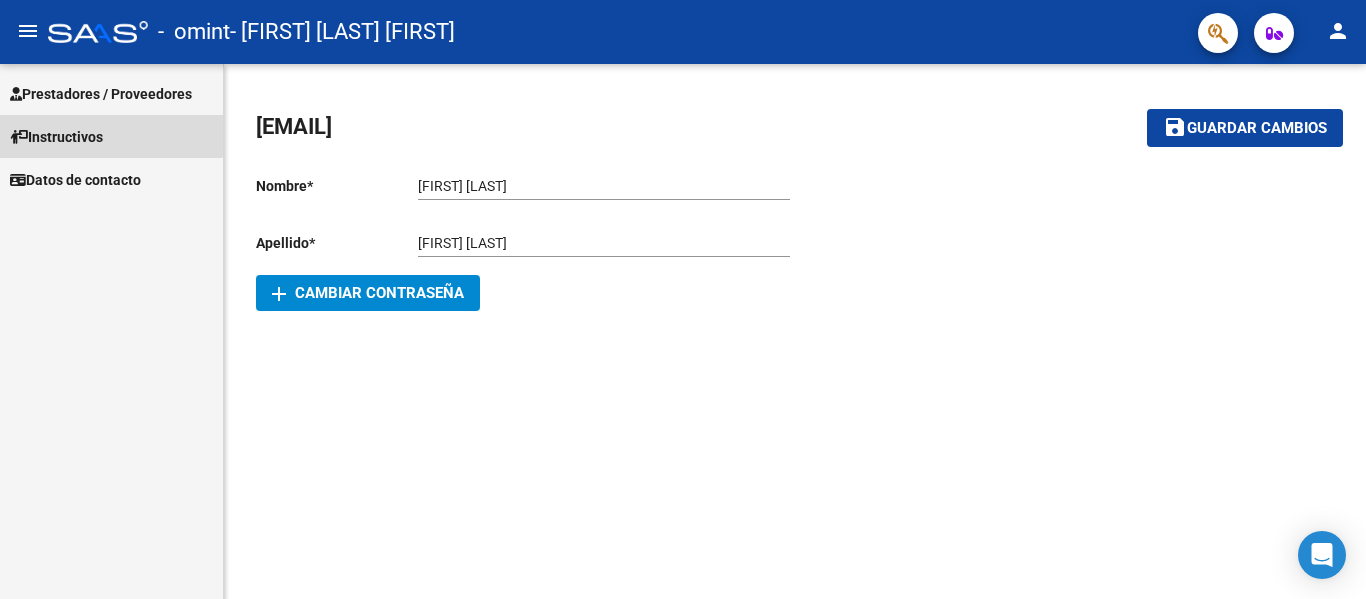 click on "Instructivos" at bounding box center [111, 136] 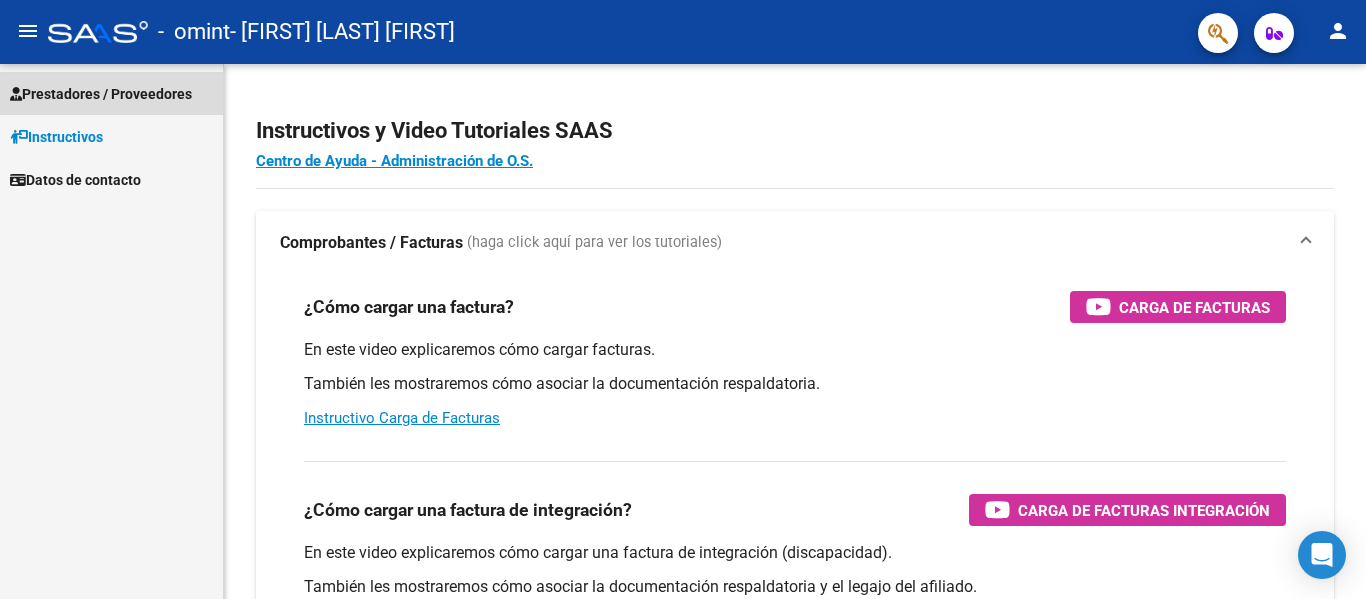 click on "Prestadores / Proveedores" at bounding box center (101, 94) 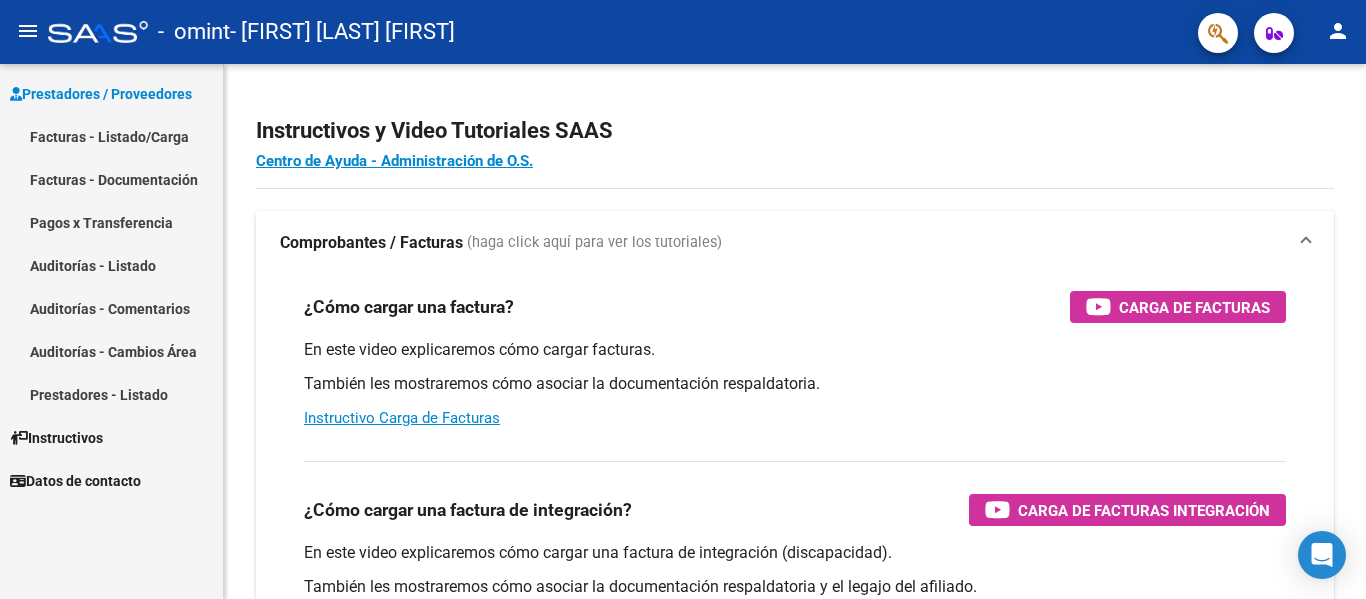 click on "Facturas - Listado/Carga" at bounding box center [111, 136] 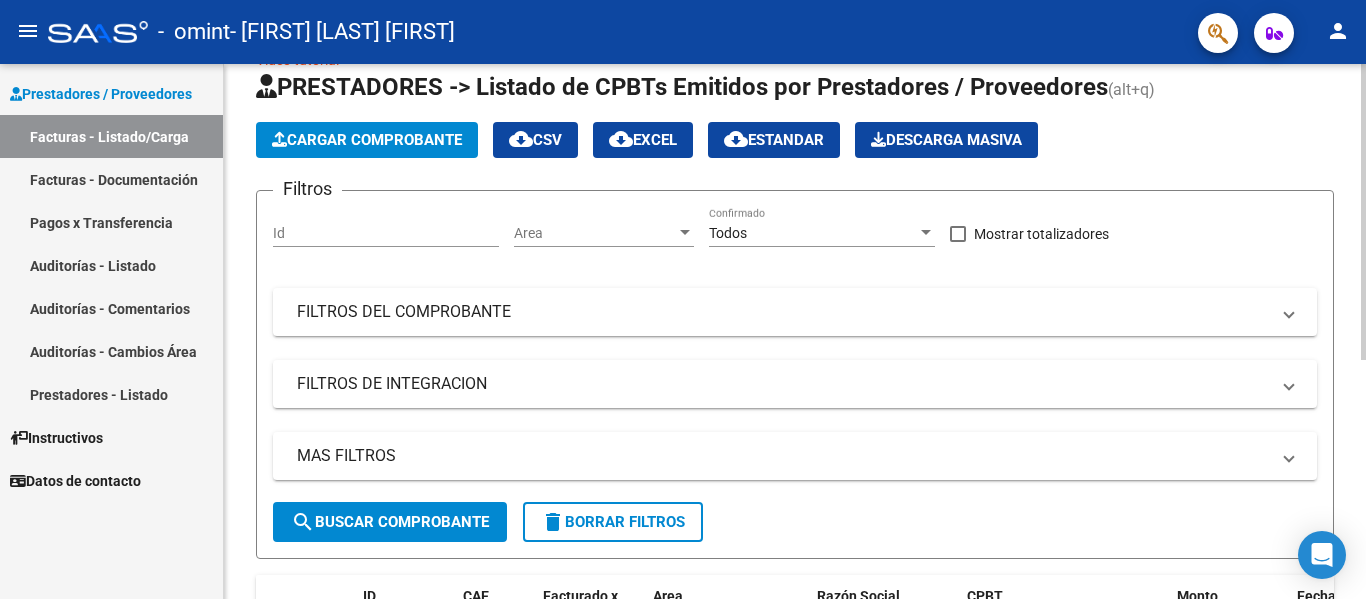 scroll, scrollTop: 0, scrollLeft: 0, axis: both 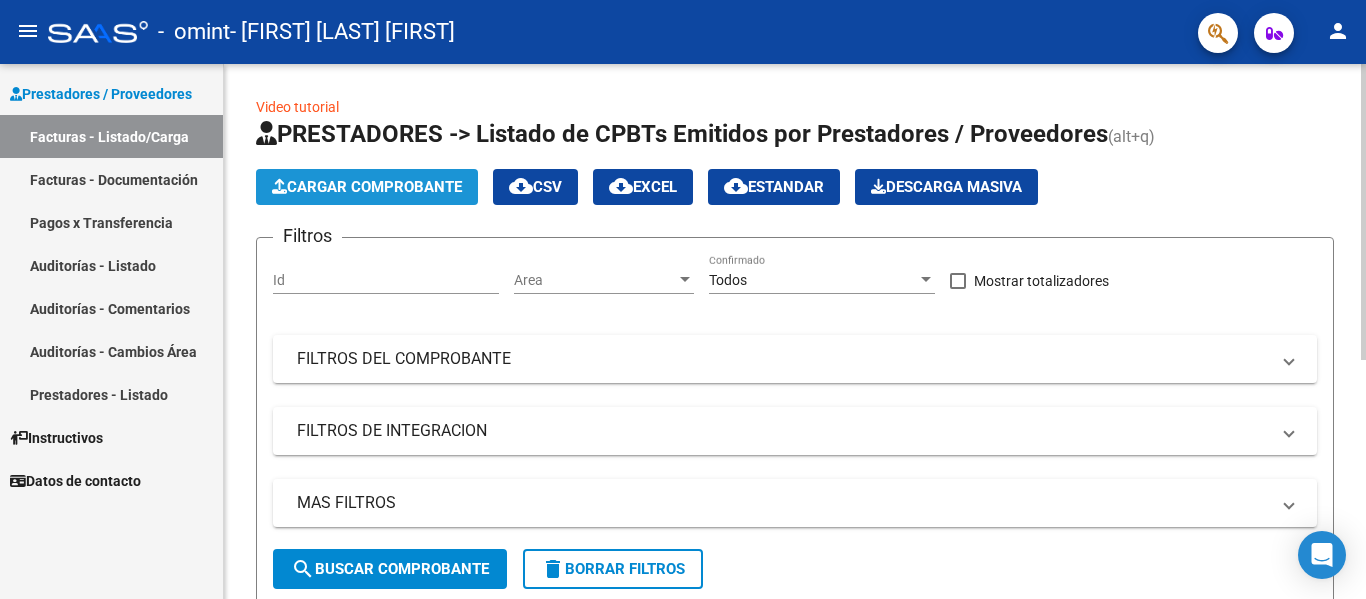click on "Cargar Comprobante" 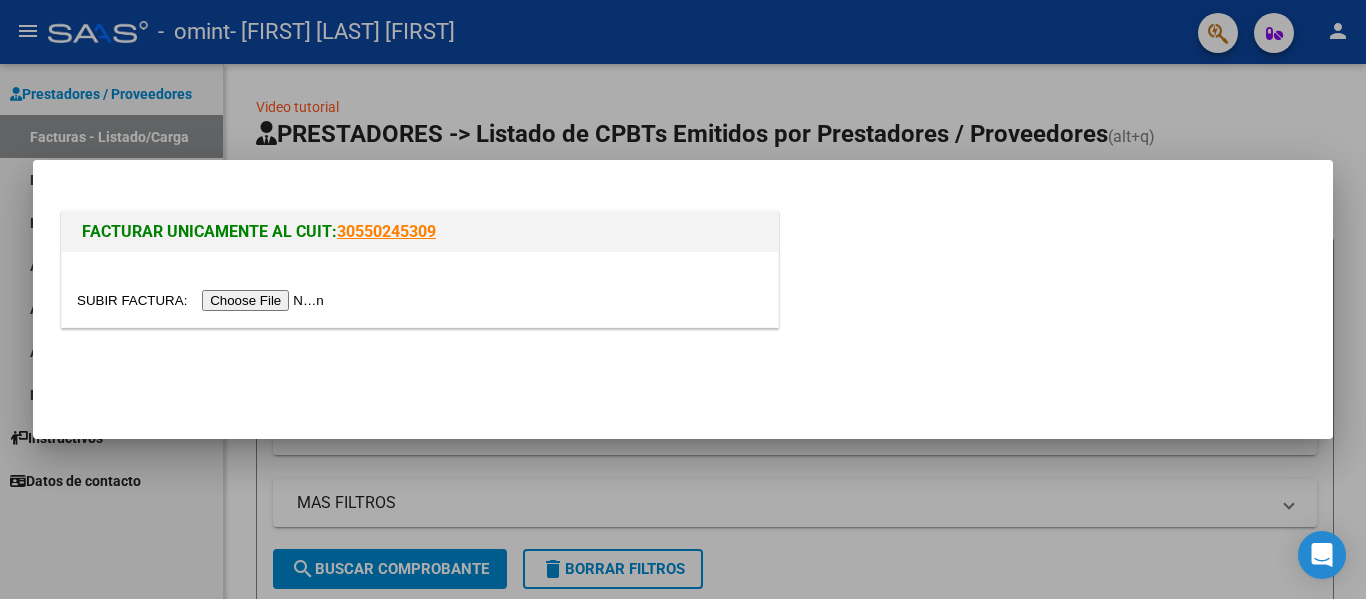 click at bounding box center (203, 300) 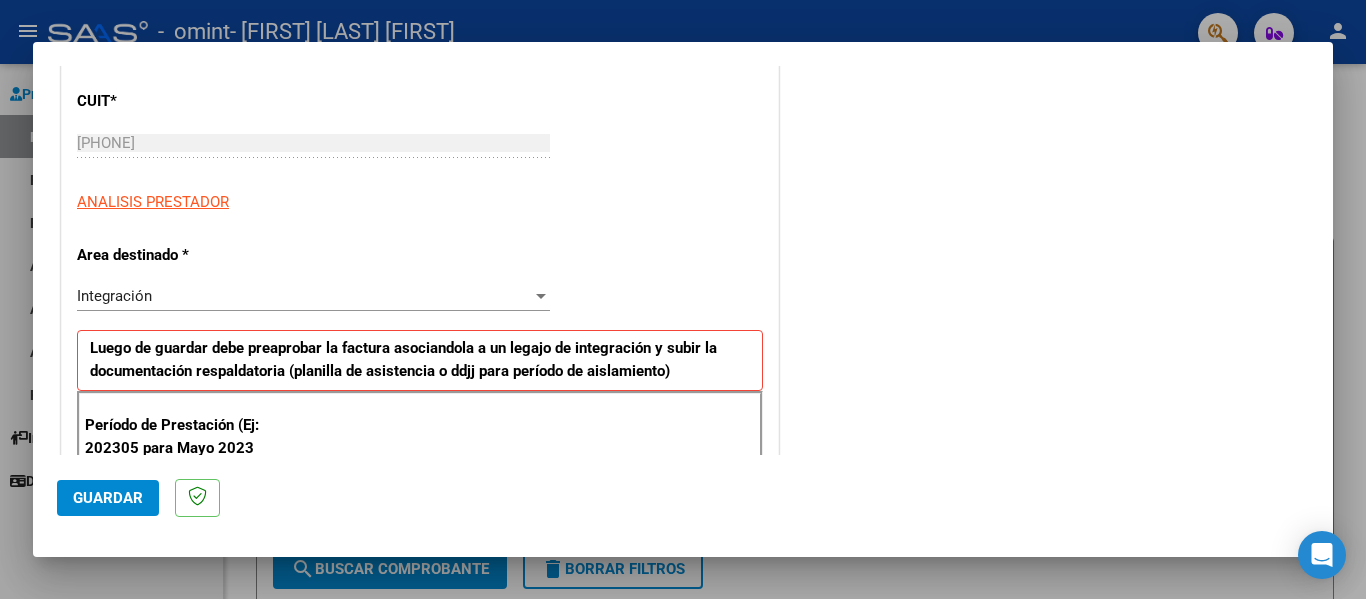 scroll, scrollTop: 300, scrollLeft: 0, axis: vertical 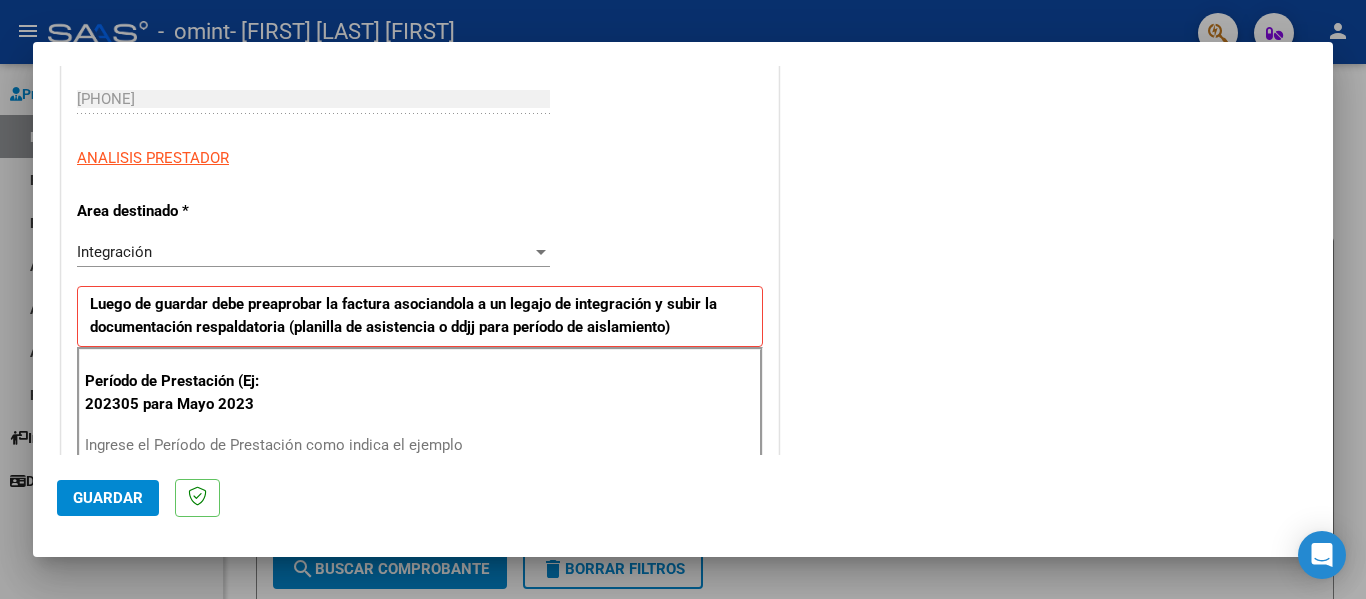 click on "Integración" at bounding box center [114, 252] 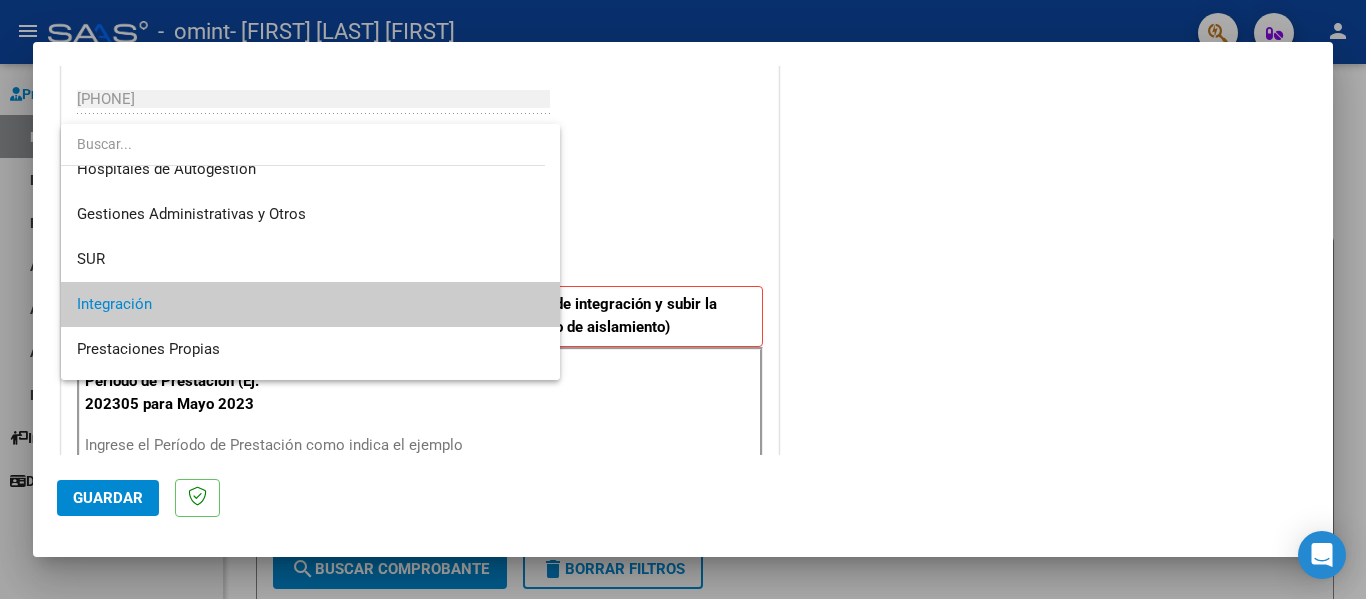 scroll, scrollTop: 0, scrollLeft: 0, axis: both 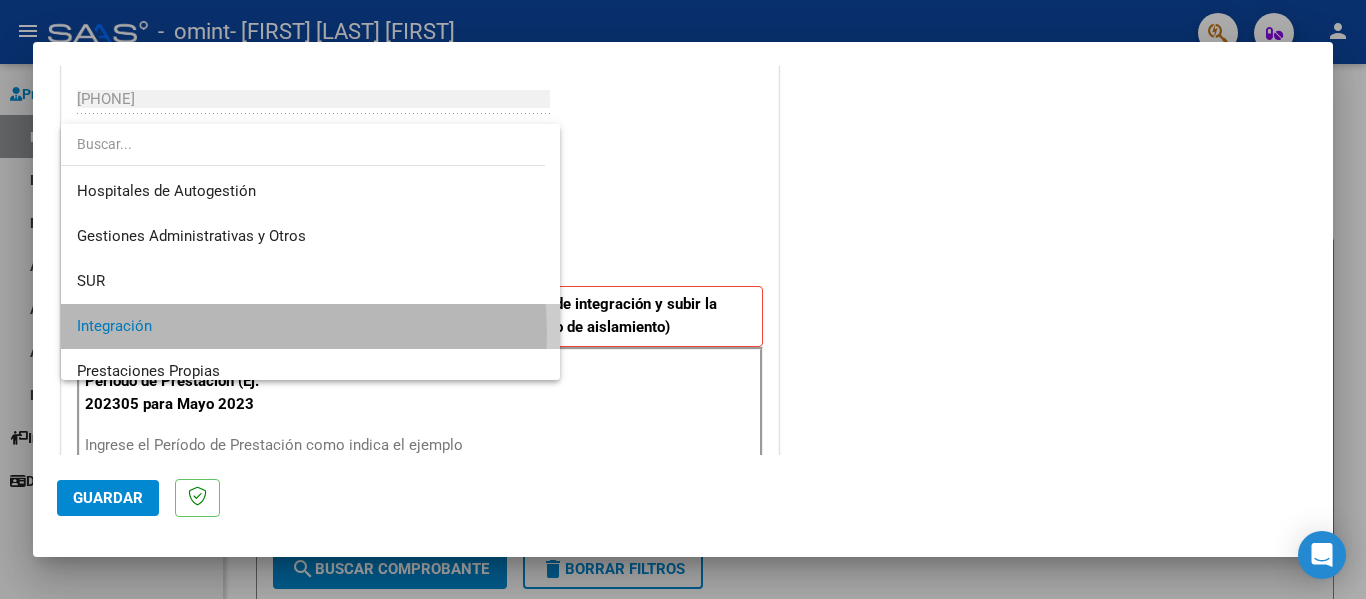 click on "Integración" at bounding box center [310, 326] 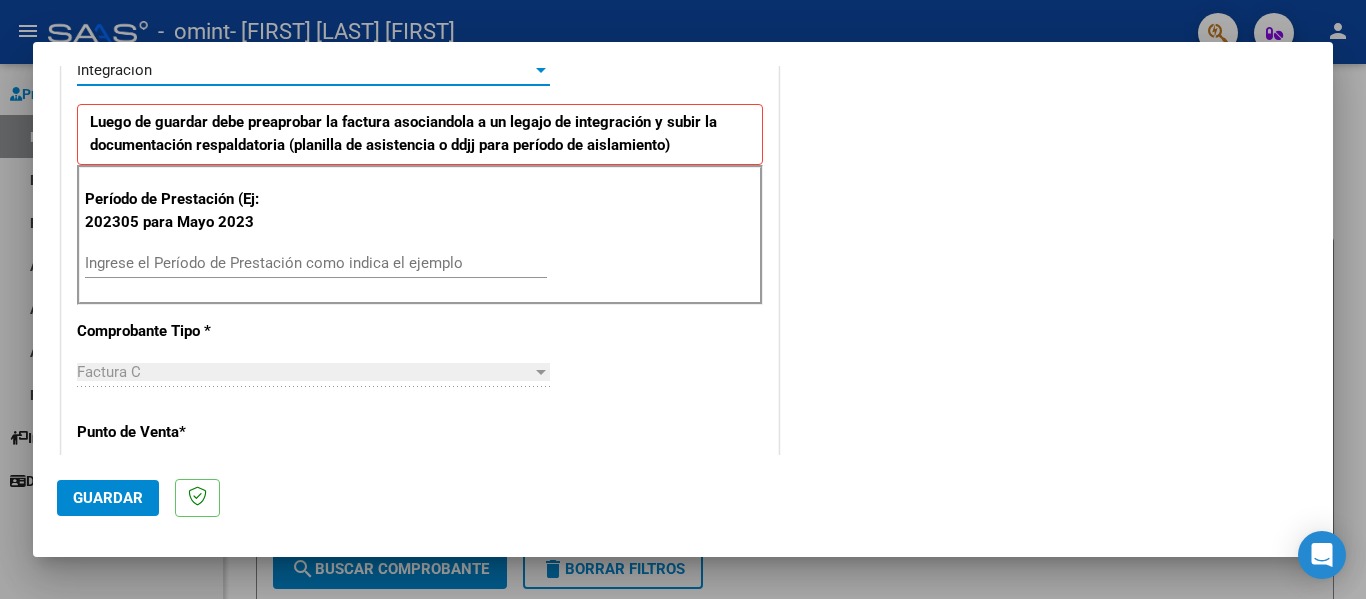 scroll, scrollTop: 500, scrollLeft: 0, axis: vertical 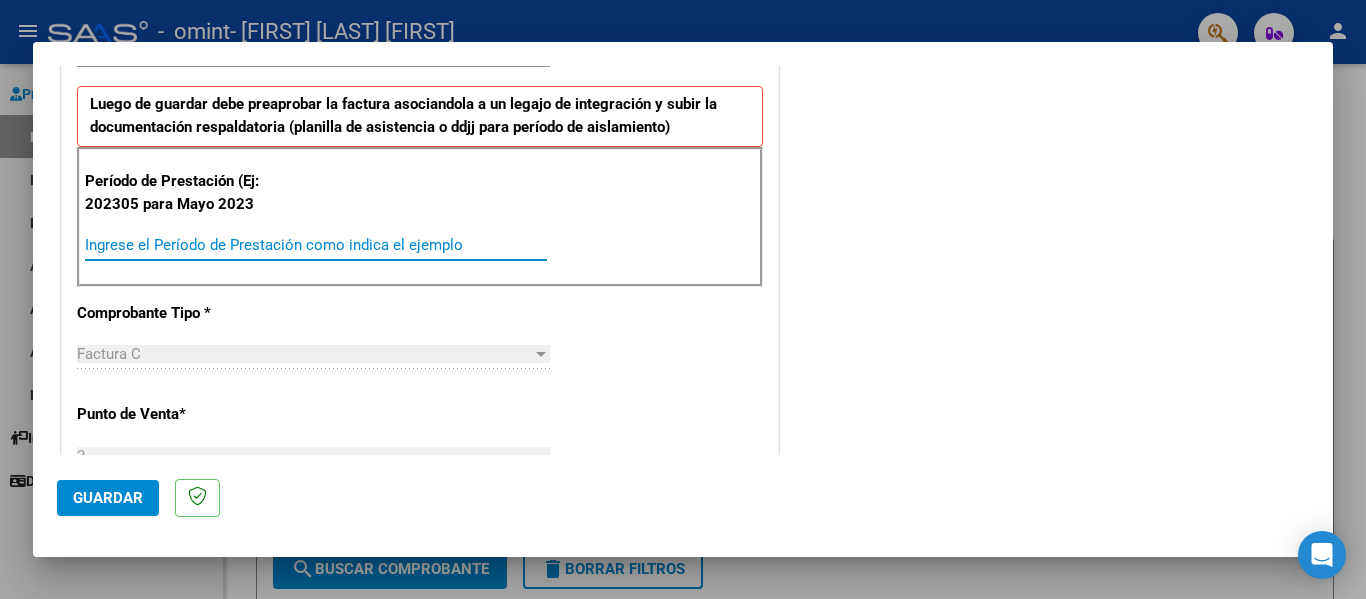 click on "Ingrese el Período de Prestación como indica el ejemplo" at bounding box center (316, 245) 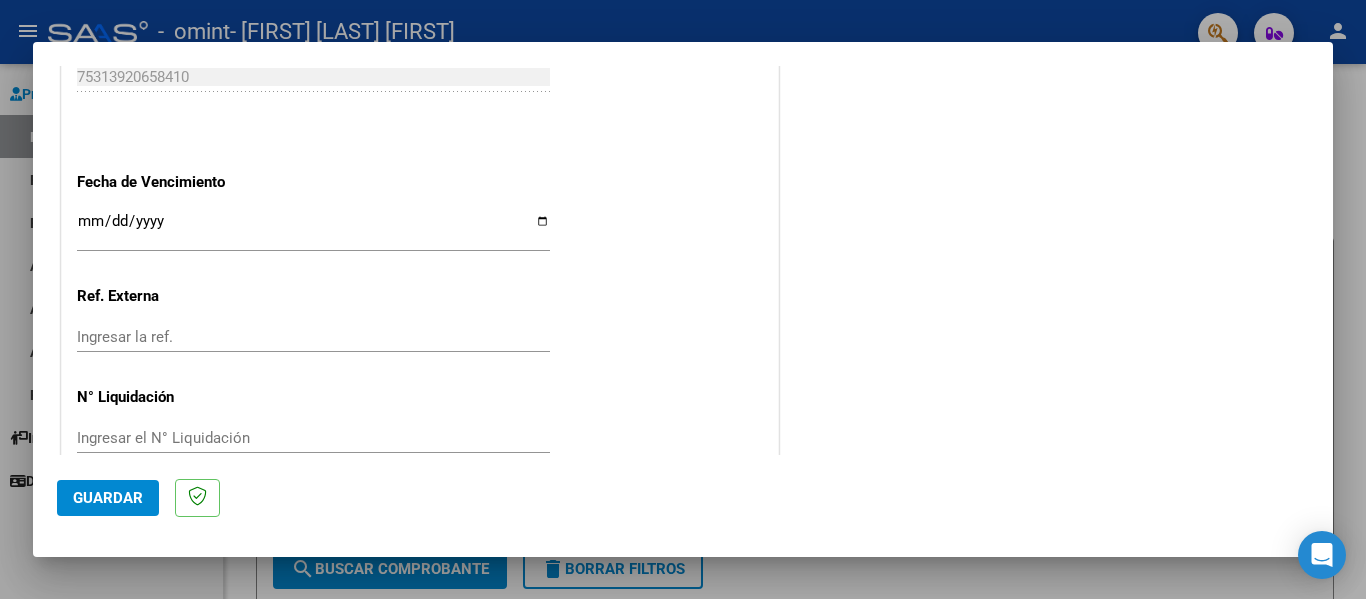 scroll, scrollTop: 1300, scrollLeft: 0, axis: vertical 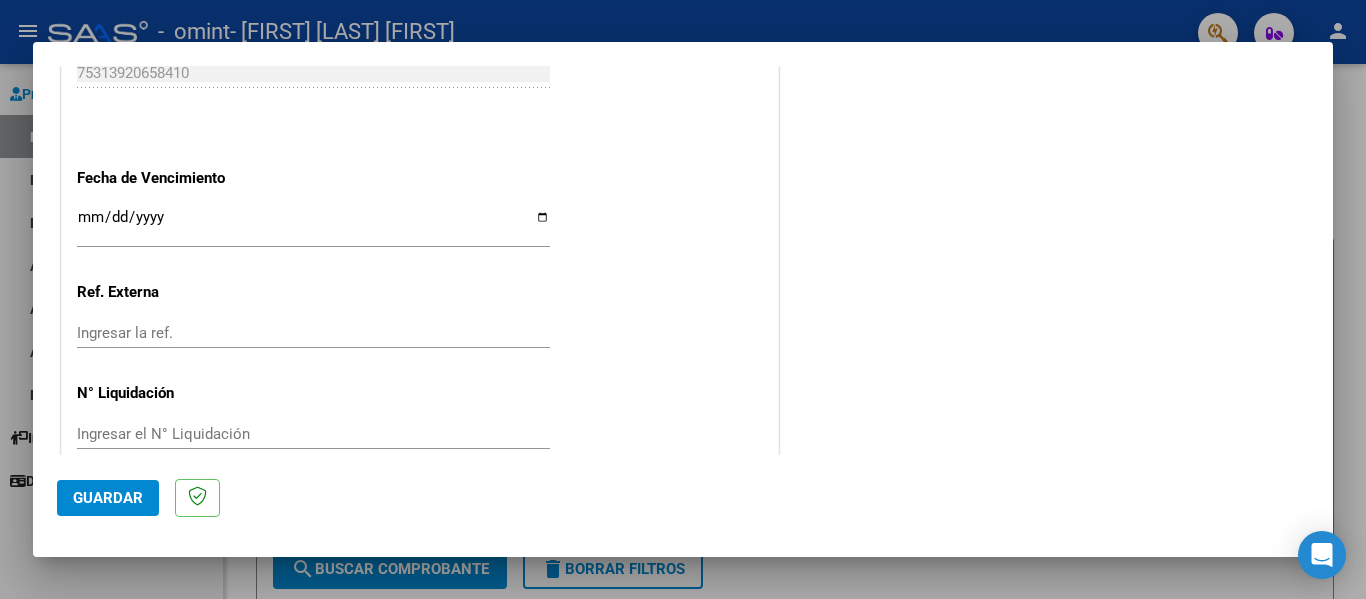type on "202507" 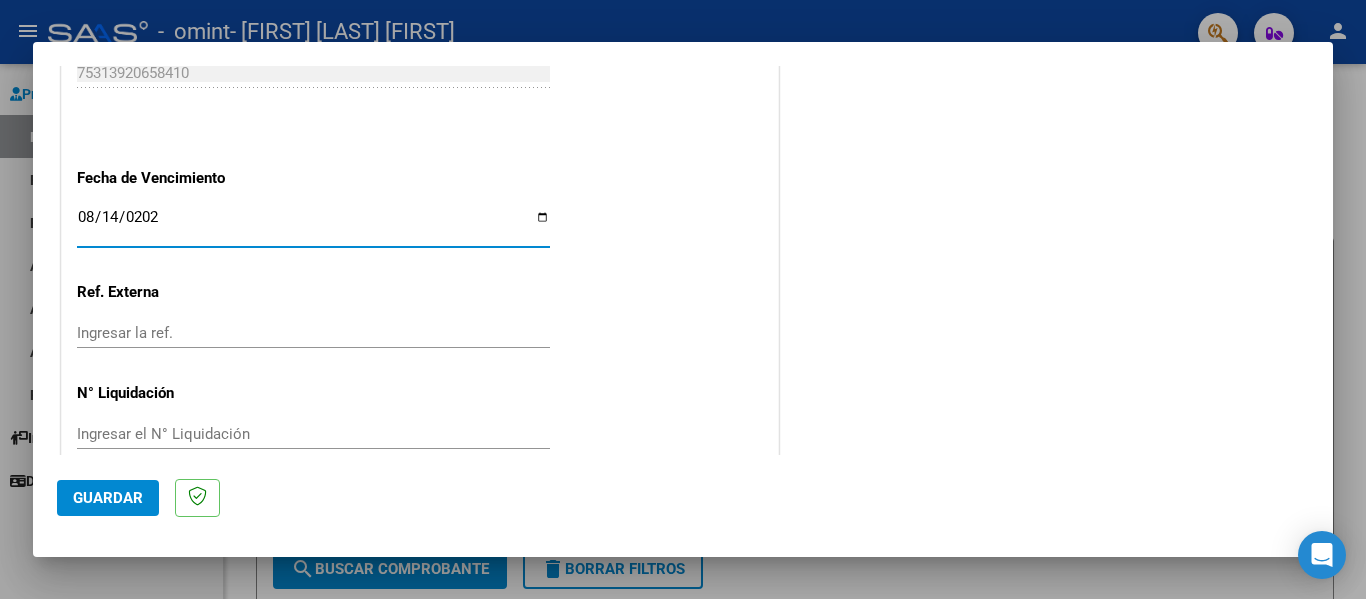 type on "2025-08-14" 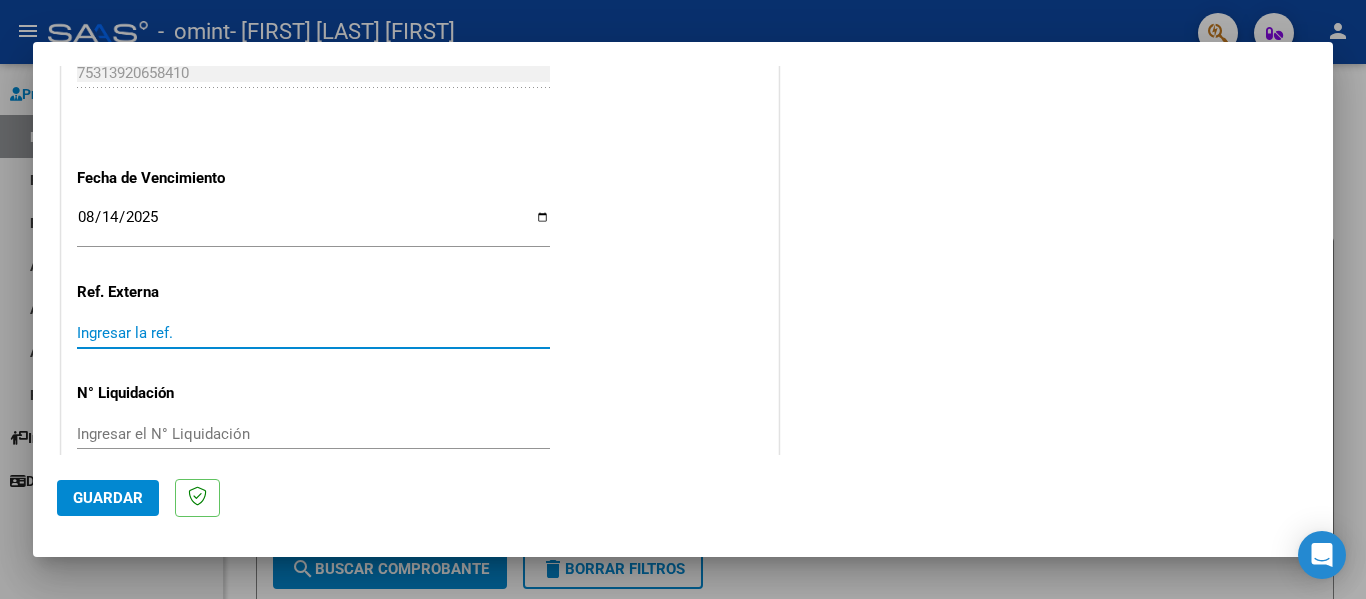 click on "Ingresar la ref." at bounding box center (313, 333) 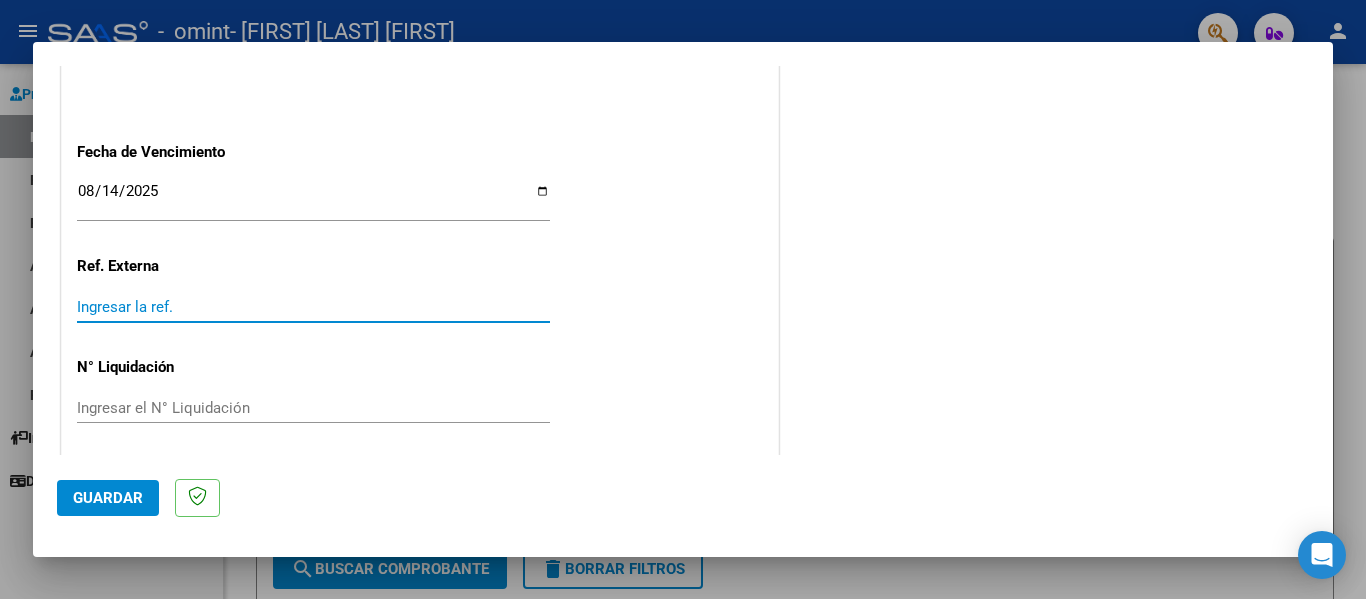 scroll, scrollTop: 1333, scrollLeft: 0, axis: vertical 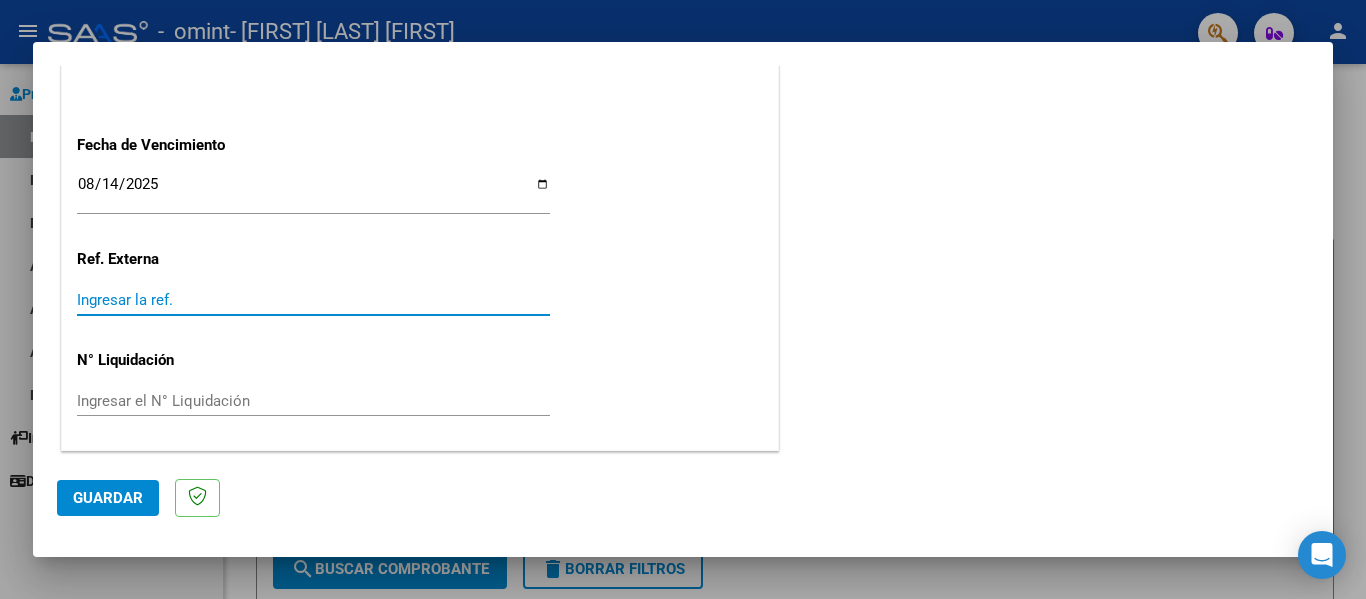 click on "Ingresar el N° Liquidación" at bounding box center [313, 401] 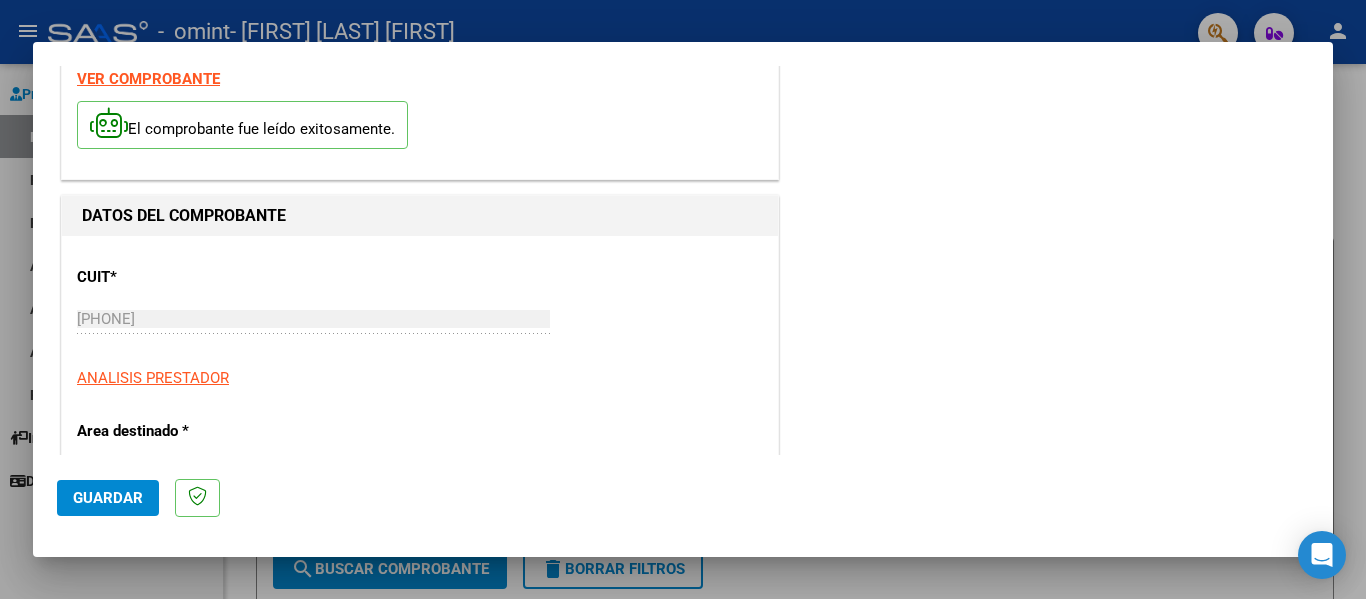 scroll, scrollTop: 0, scrollLeft: 0, axis: both 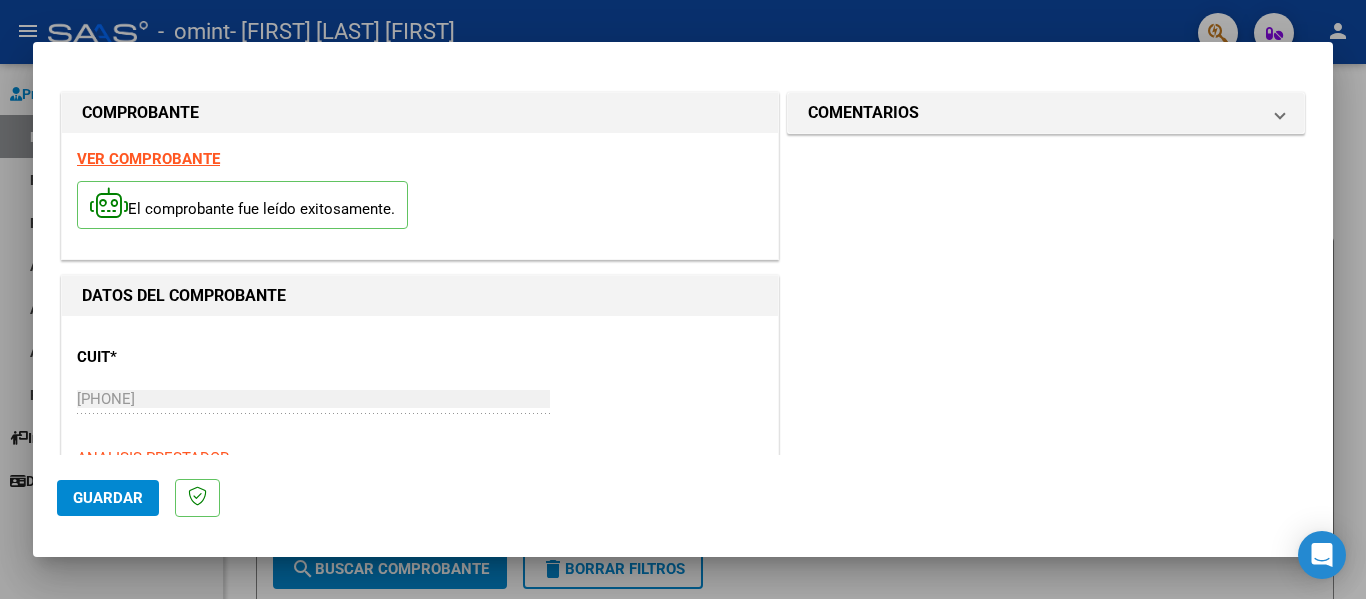 click on "Guardar" 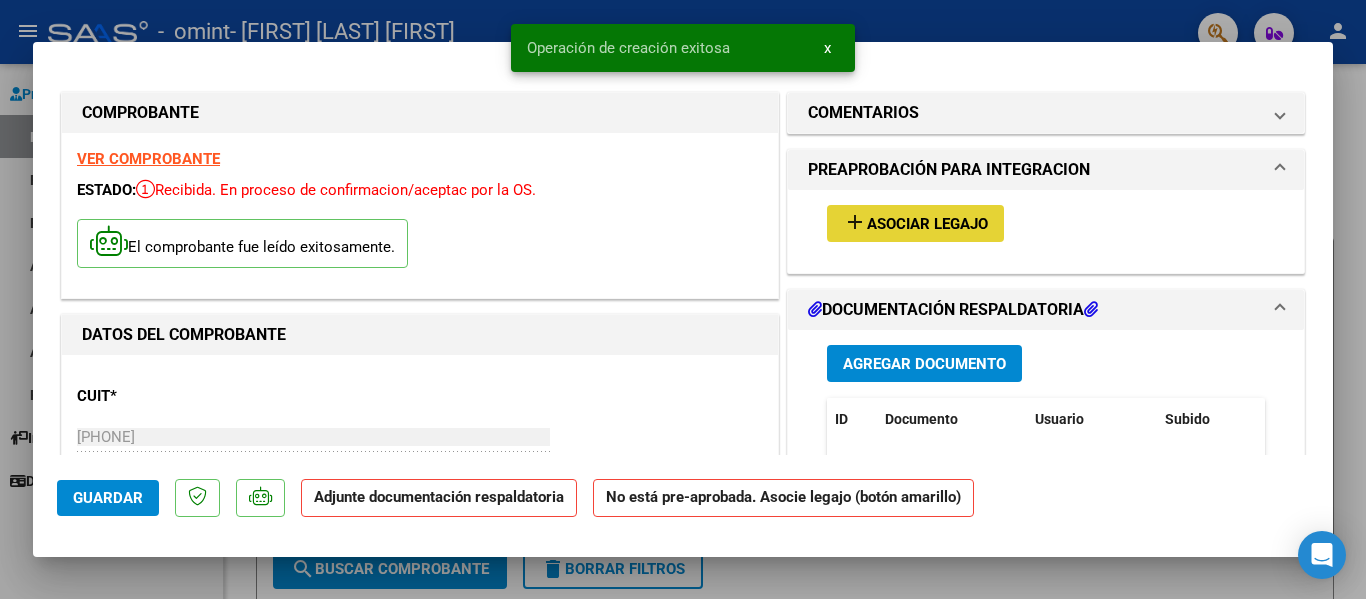 click on "Asociar Legajo" at bounding box center [927, 224] 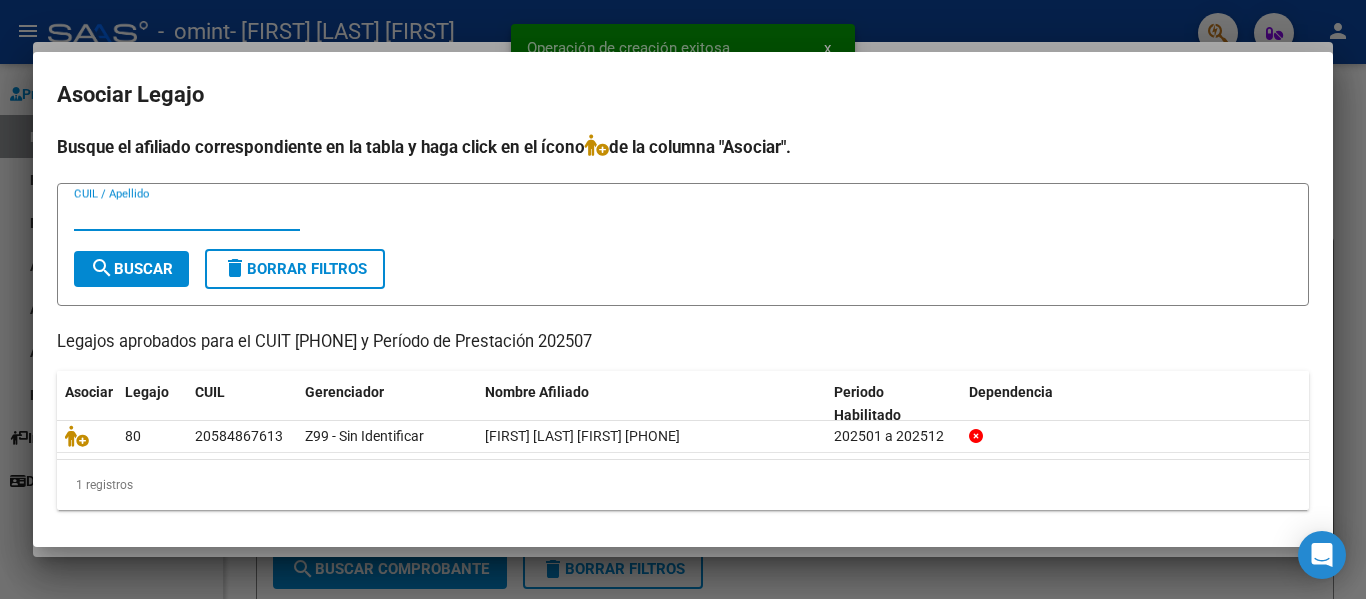 scroll, scrollTop: 4, scrollLeft: 0, axis: vertical 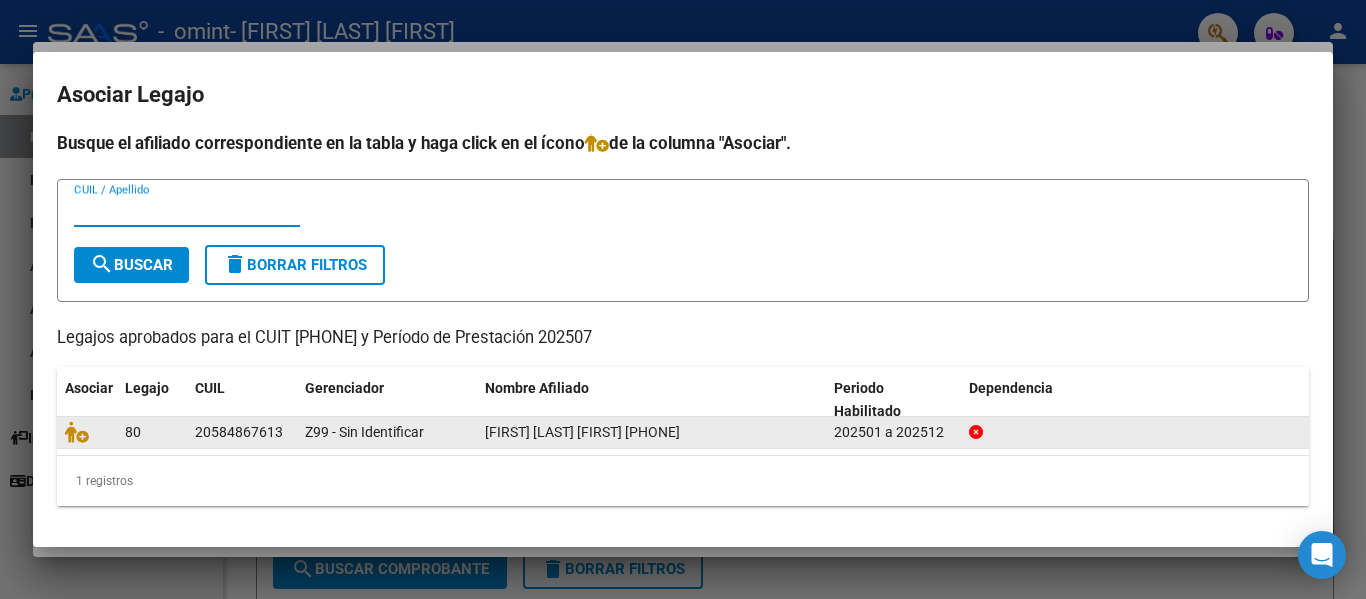 click on "[FIRST] [LAST] [FIRST] [PHONE]" 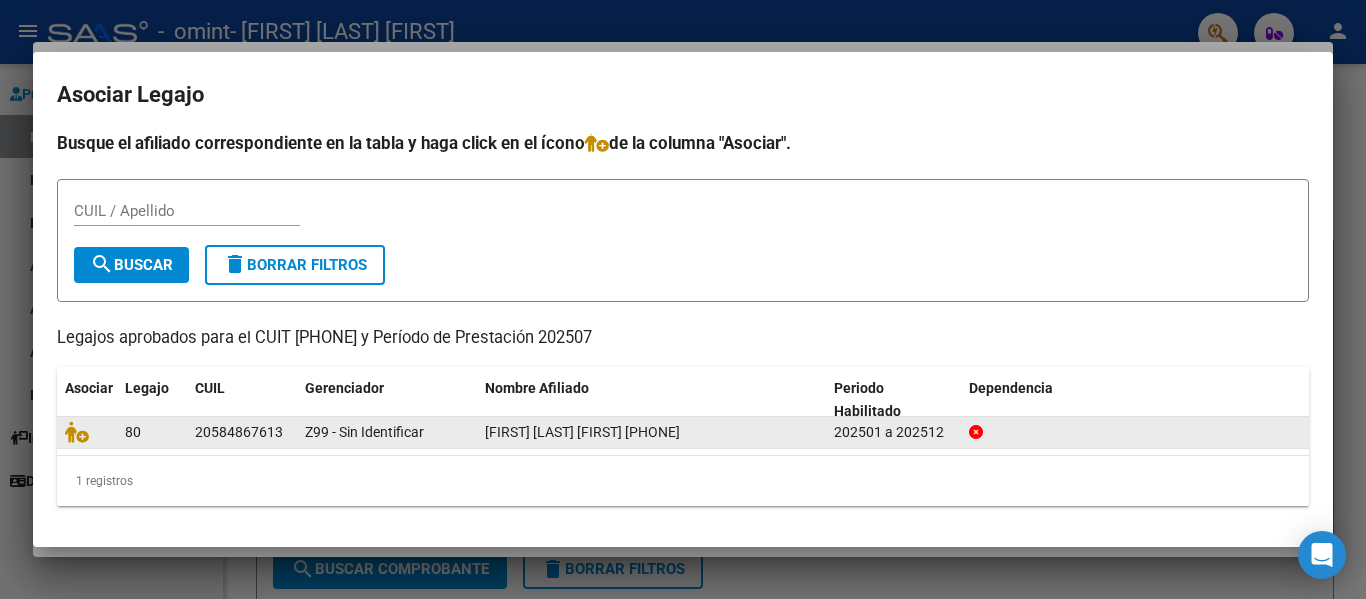 click on "80" 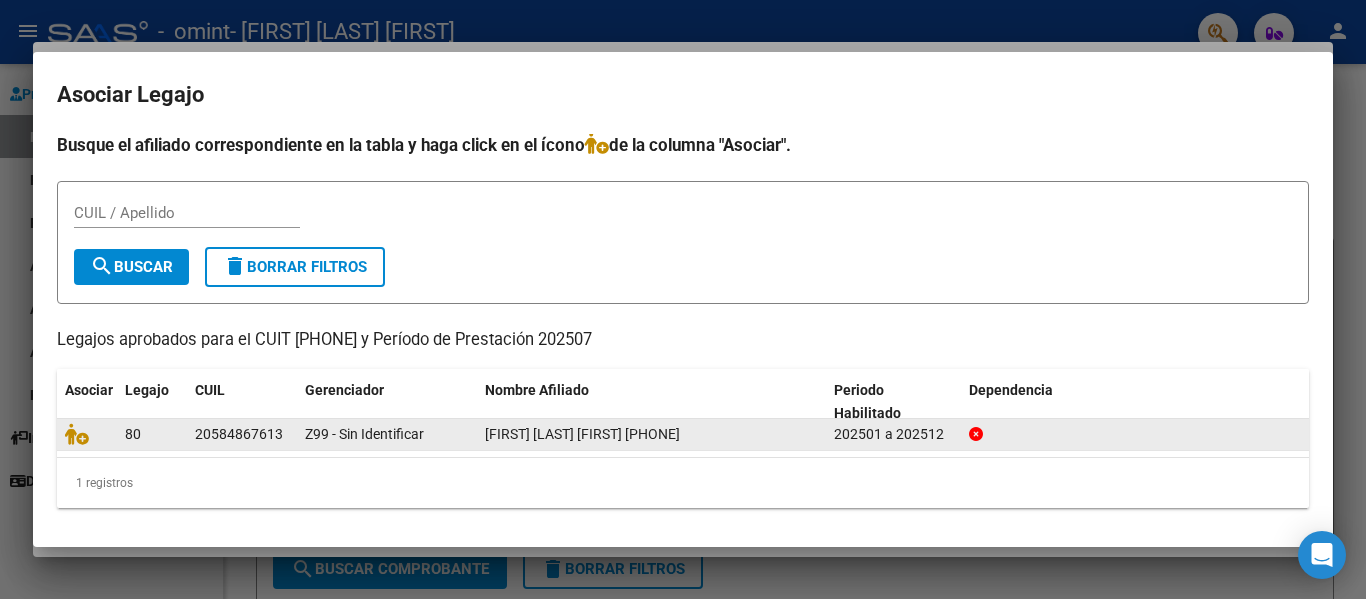 scroll, scrollTop: 4, scrollLeft: 0, axis: vertical 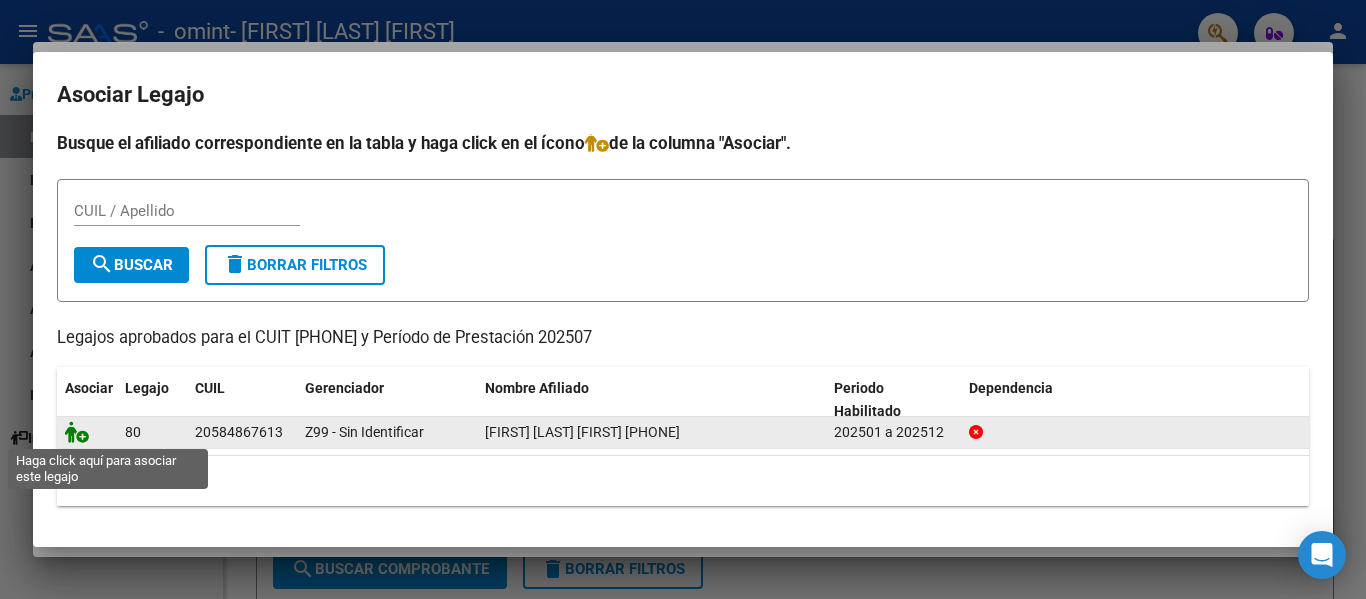 click 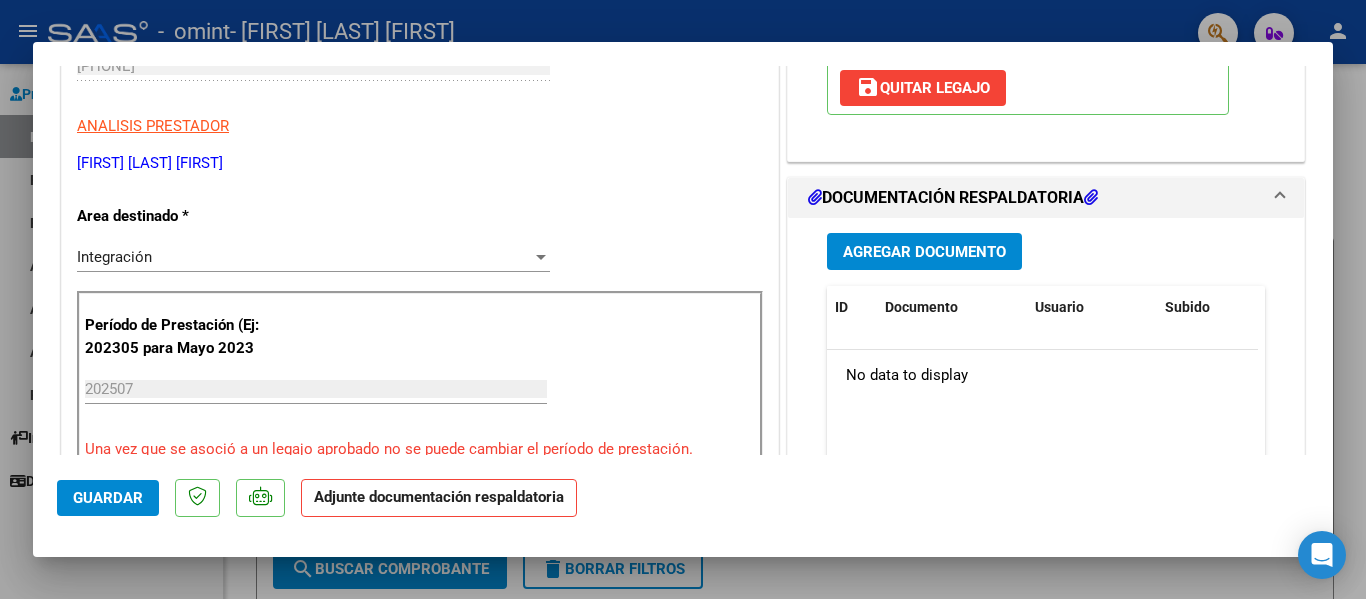 scroll, scrollTop: 400, scrollLeft: 0, axis: vertical 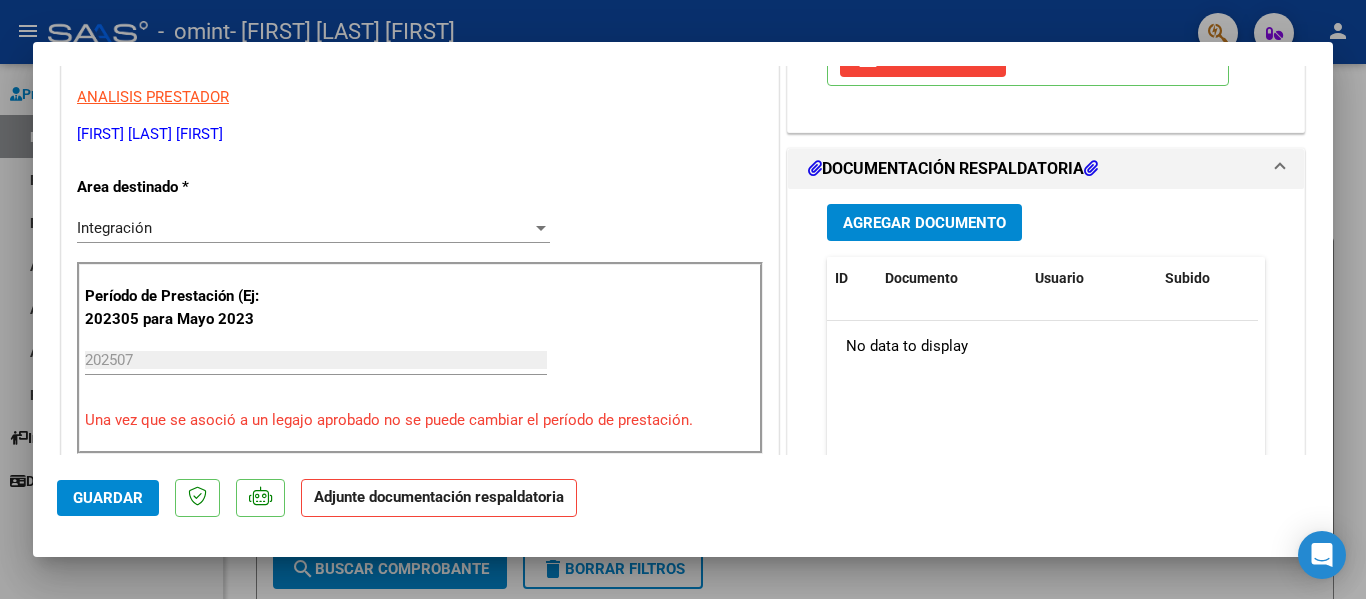 click on "Agregar Documento" at bounding box center [924, 223] 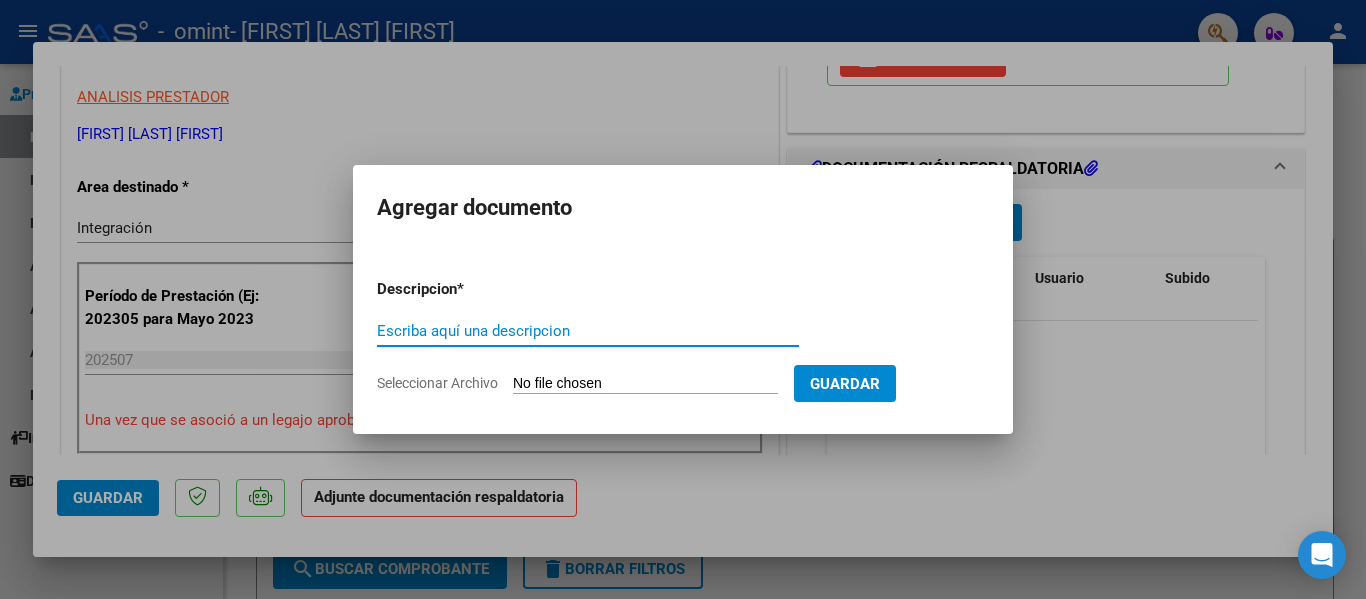 click on "Escriba aquí una descripcion" at bounding box center (588, 331) 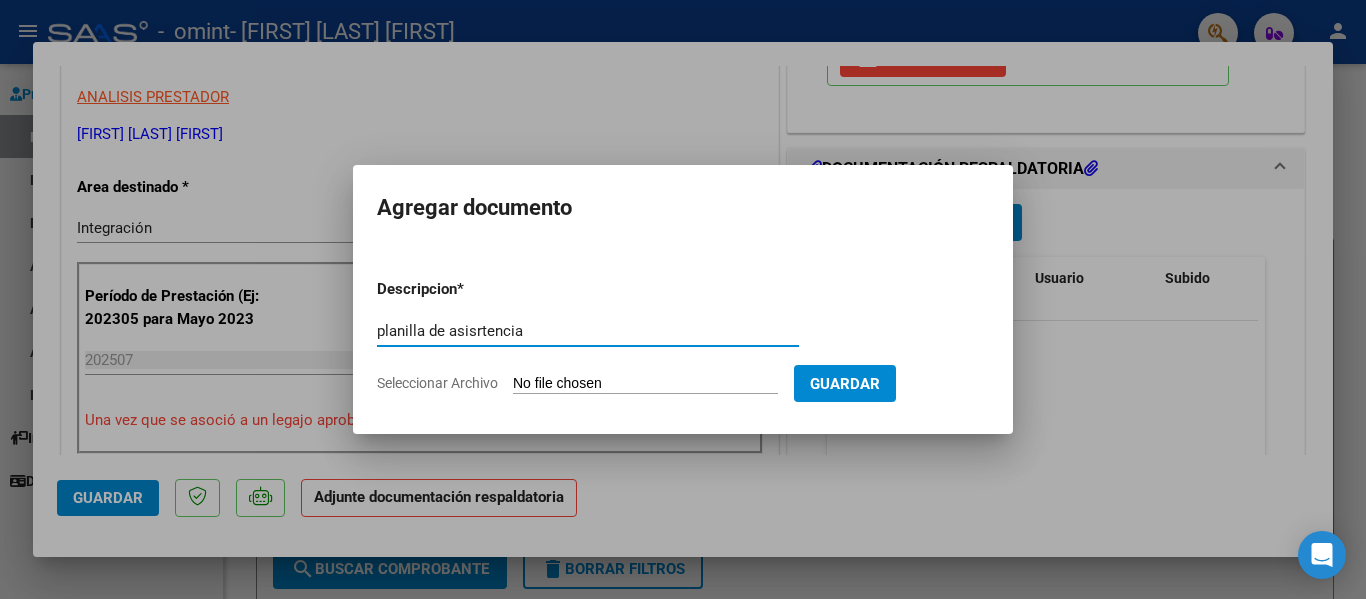 click on "planilla de asisrtencia" at bounding box center (588, 331) 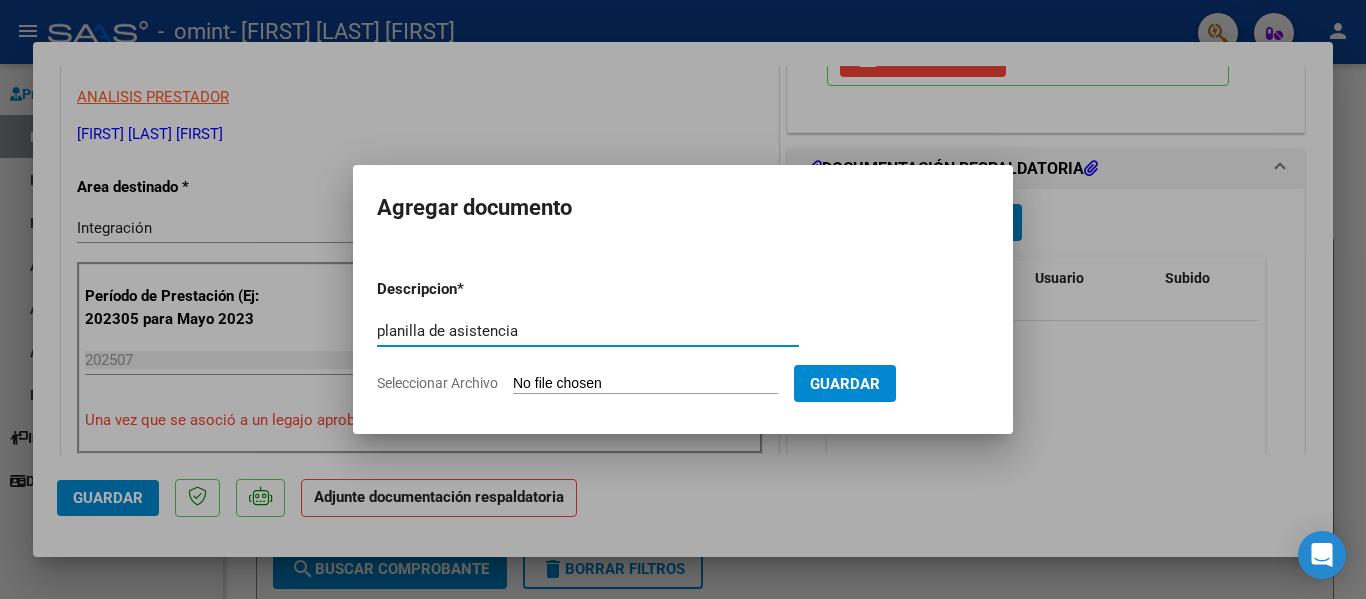 type on "planilla de asistencia" 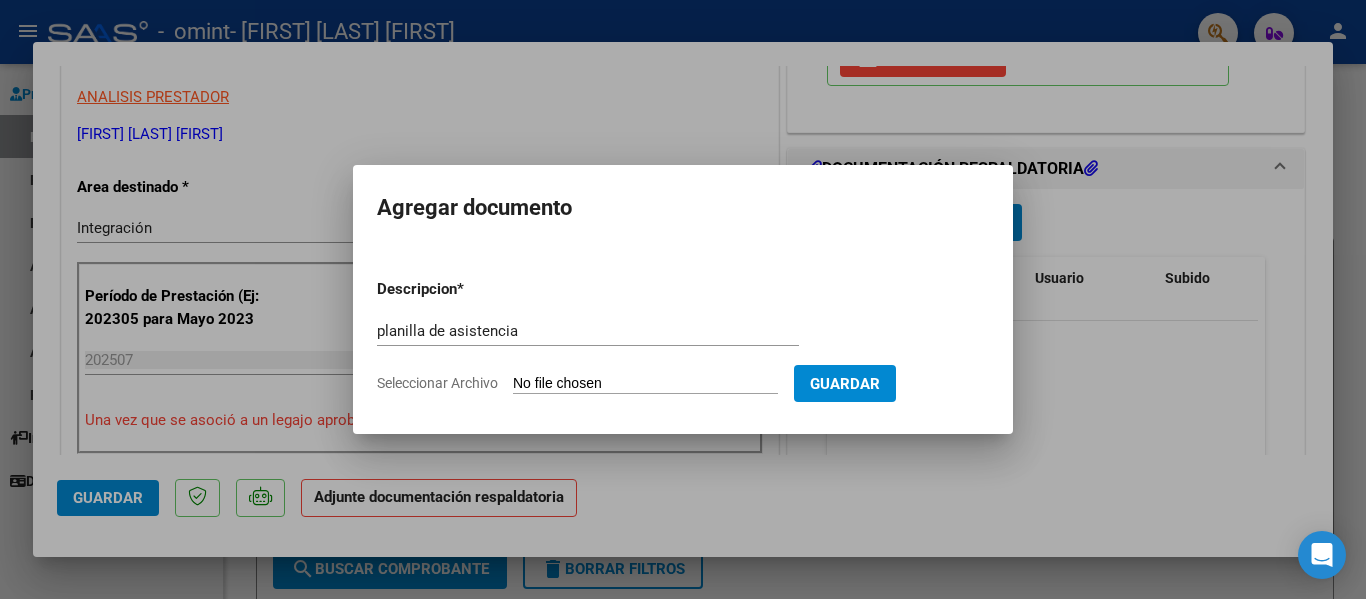 type on "C:\fakepath\omint julio psicologa.pdf" 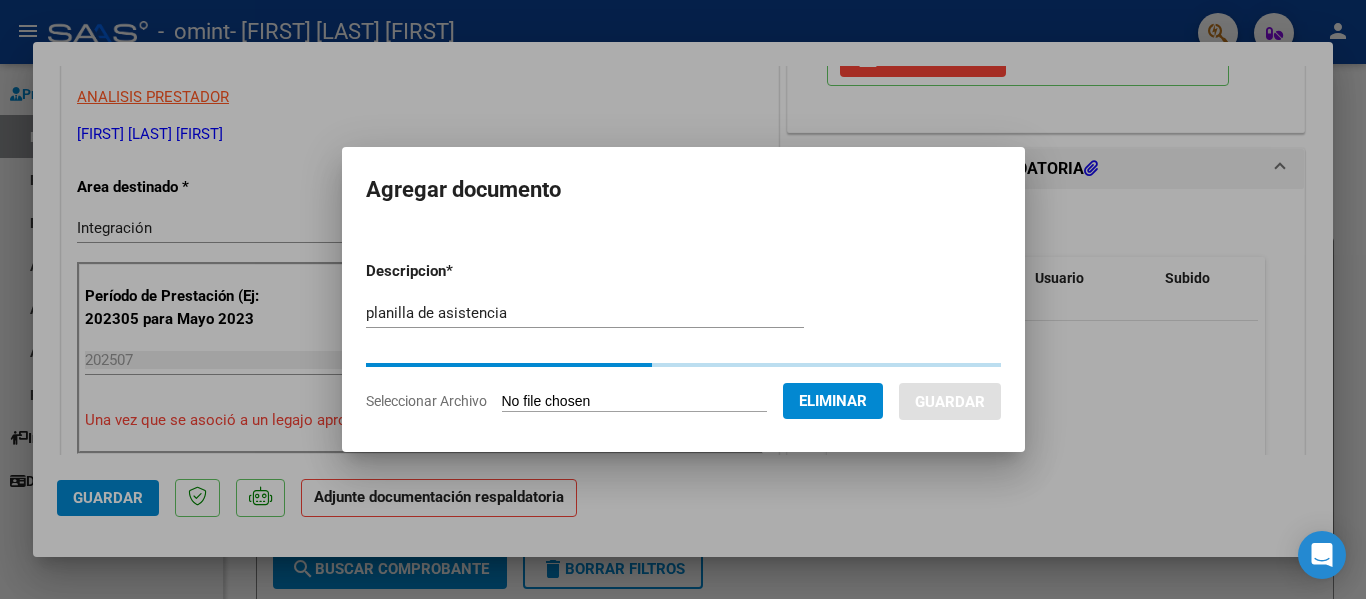 drag, startPoint x: 777, startPoint y: 267, endPoint x: 796, endPoint y: 317, distance: 53.488316 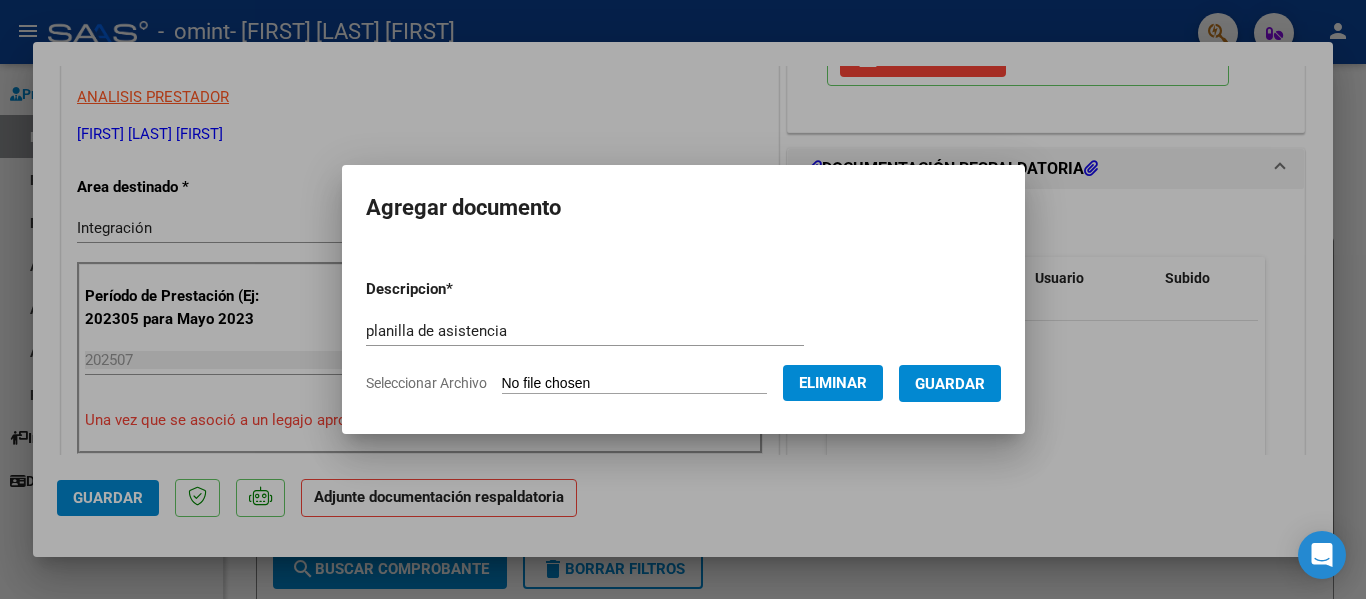 click on "Guardar" at bounding box center [950, 384] 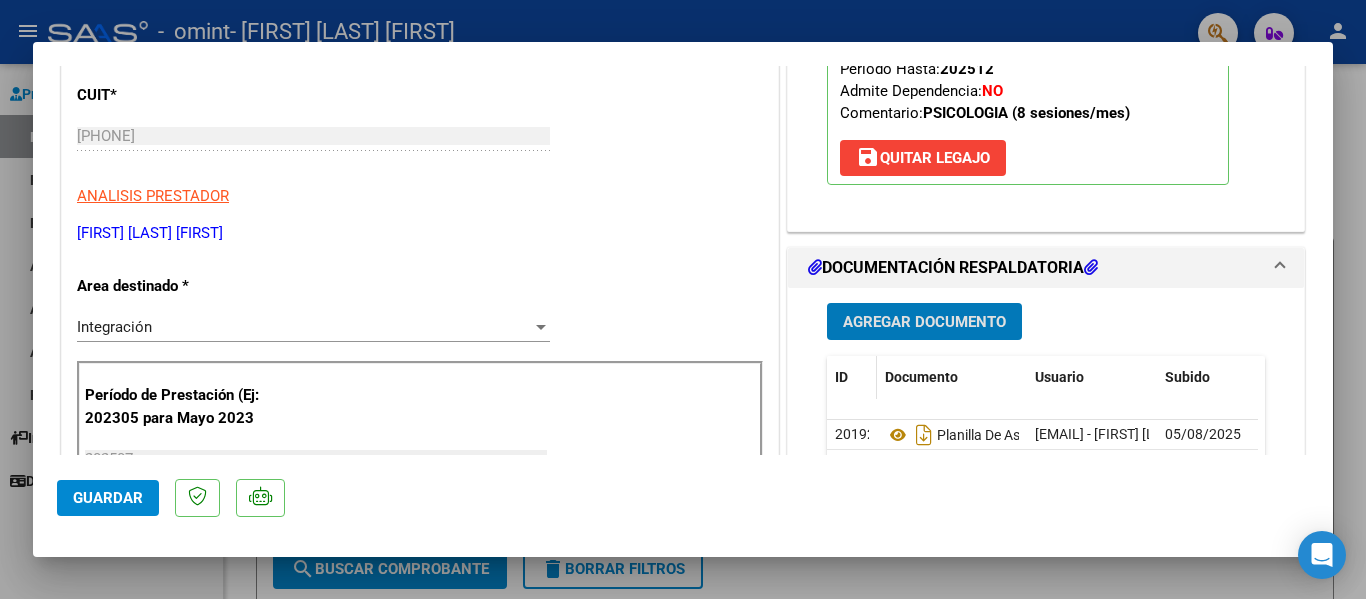 scroll, scrollTop: 401, scrollLeft: 0, axis: vertical 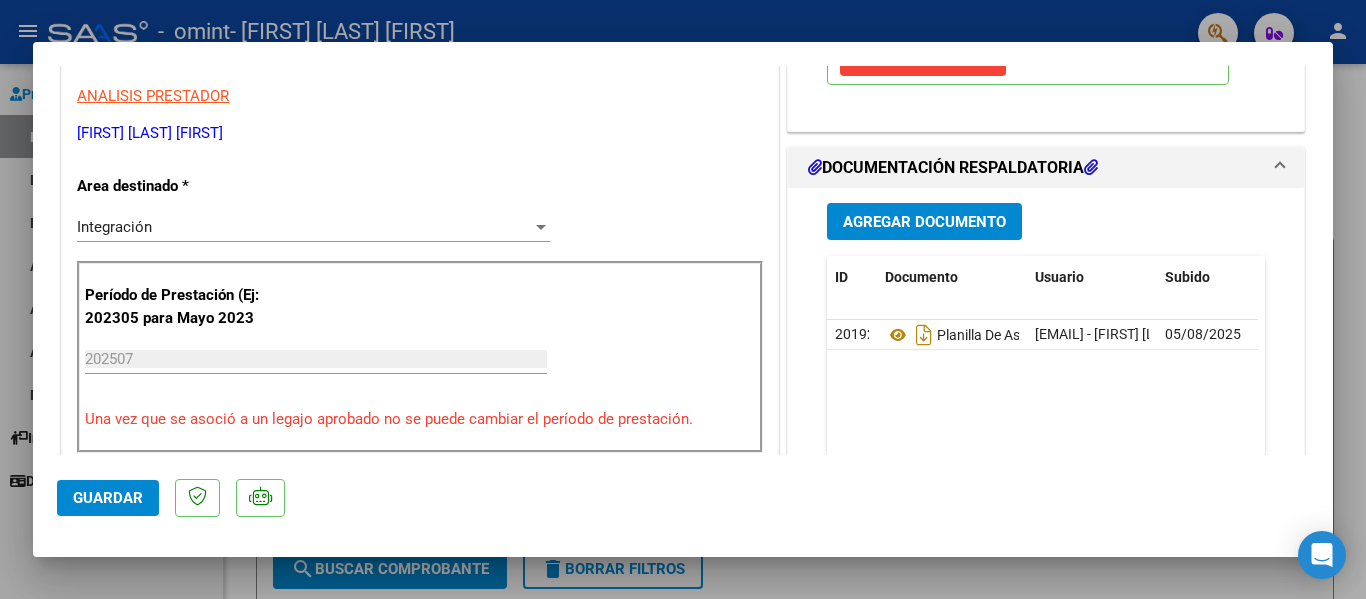 click on "CUIT * [PHONE] Ingresar CUIT ANALISIS PRESTADOR [FIRST] [LAST] [FIRST] ARCA Padrón Area destinado * Integración Seleccionar Area Período de Prestación (Ej: 202305 para Mayo 2023 202507 Ingrese el Período de Prestación como indica el ejemplo Una vez que se asoció a un legajo aprobado no se puede cambiar el período de prestación. Comprobante Tipo * Factura C Seleccionar Tipo Punto de Venta * 3 Ingresar el Nro. Número * 2124 Ingresar el Nro. Monto * $ 98.964,88 Ingresar el monto Fecha del Cpbt. * 2025-08-04 Ingresar la fecha CAE / CAEA (no ingrese CAI) 75313920658410 Ingresar el CAE o CAEA (no ingrese CAI) Fecha de Vencimiento 2025-08-14 Ingresar la fecha Ref. Externa Ingresar la ref. N° Liquidación Ingresar el N° Liquidación" at bounding box center [420, 702] 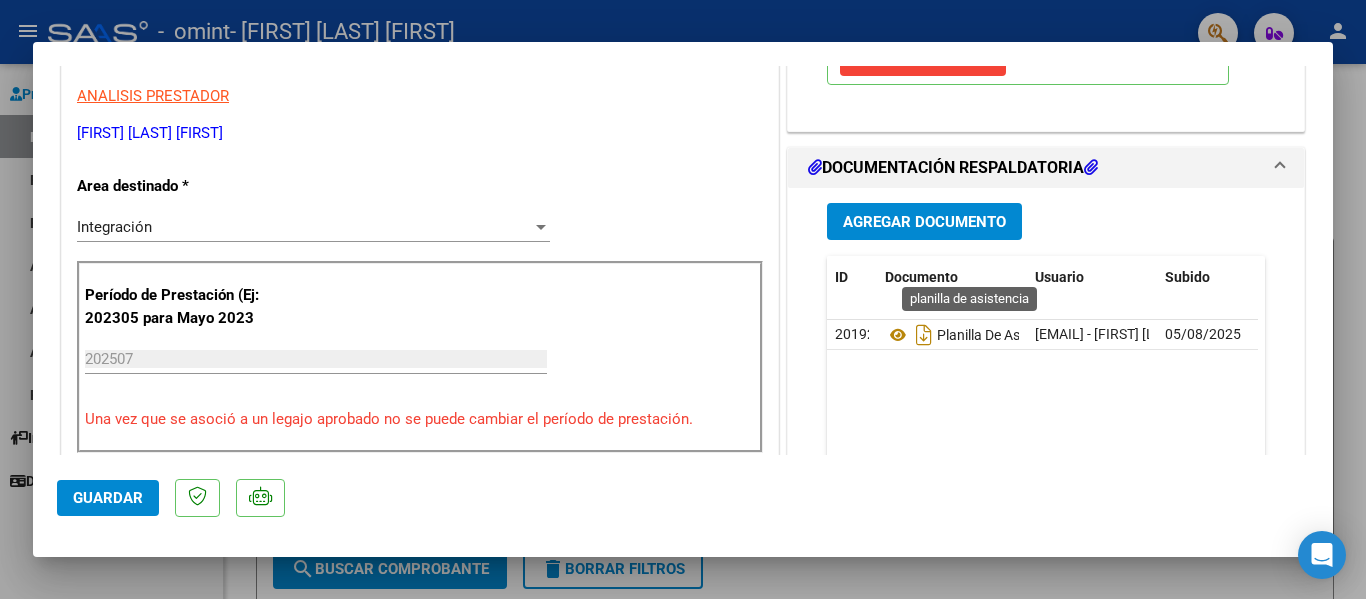 scroll, scrollTop: 701, scrollLeft: 0, axis: vertical 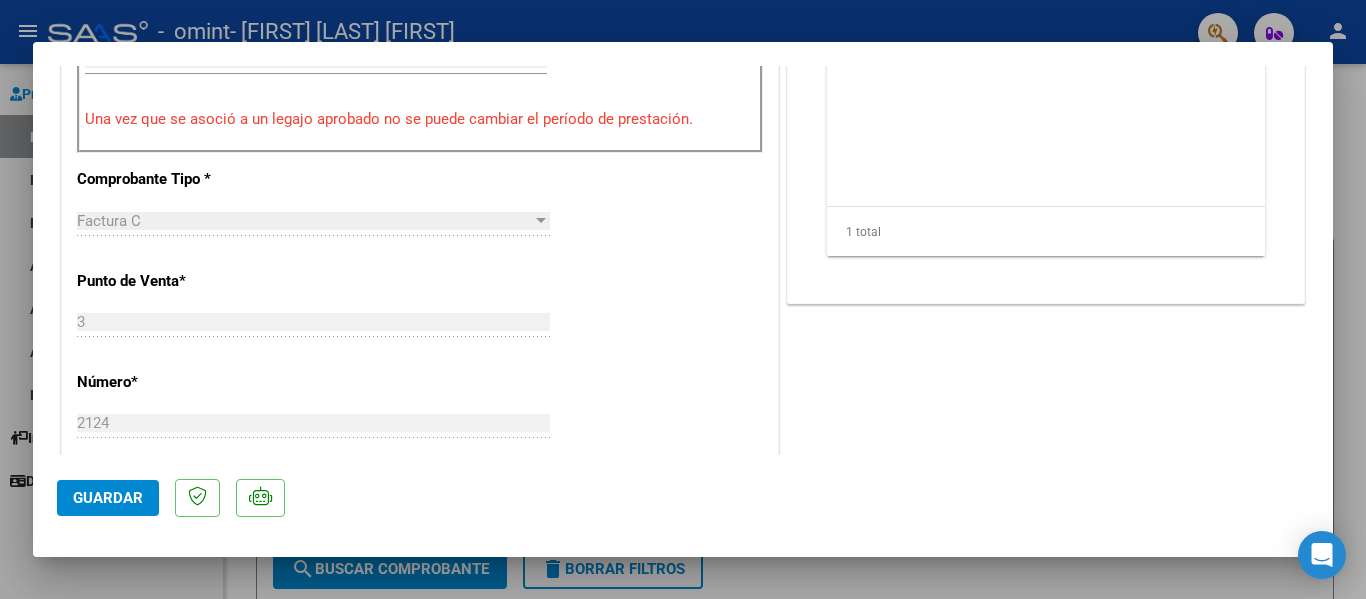 click on "Guardar" 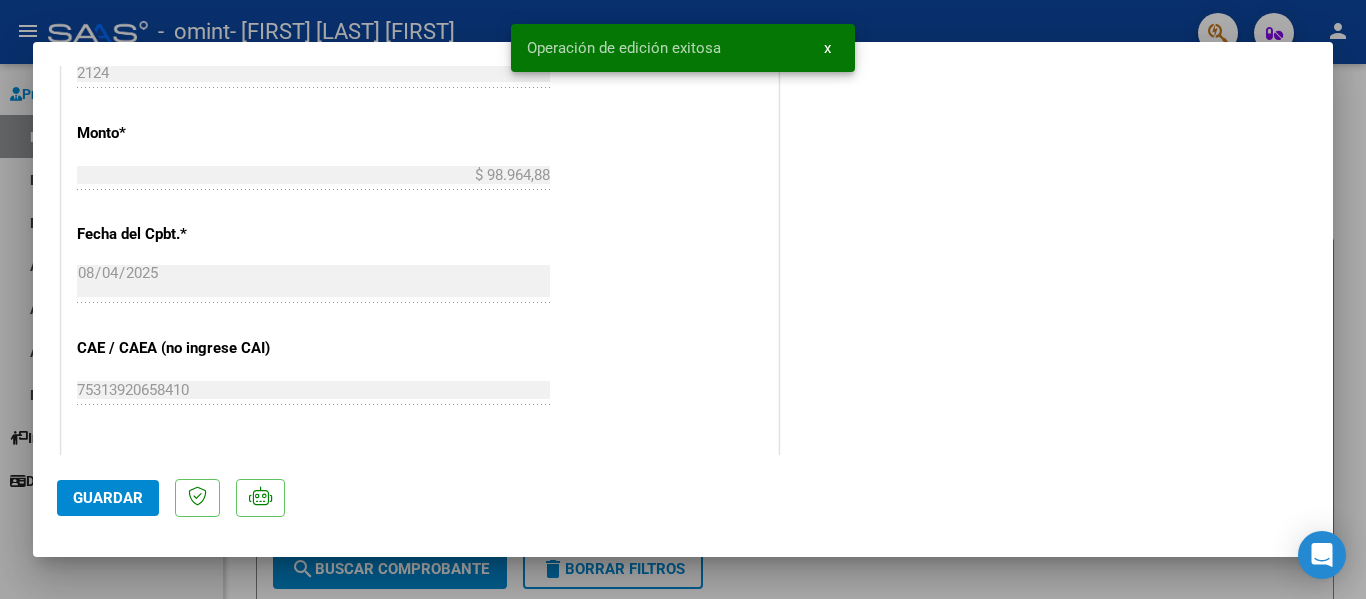 scroll, scrollTop: 1401, scrollLeft: 0, axis: vertical 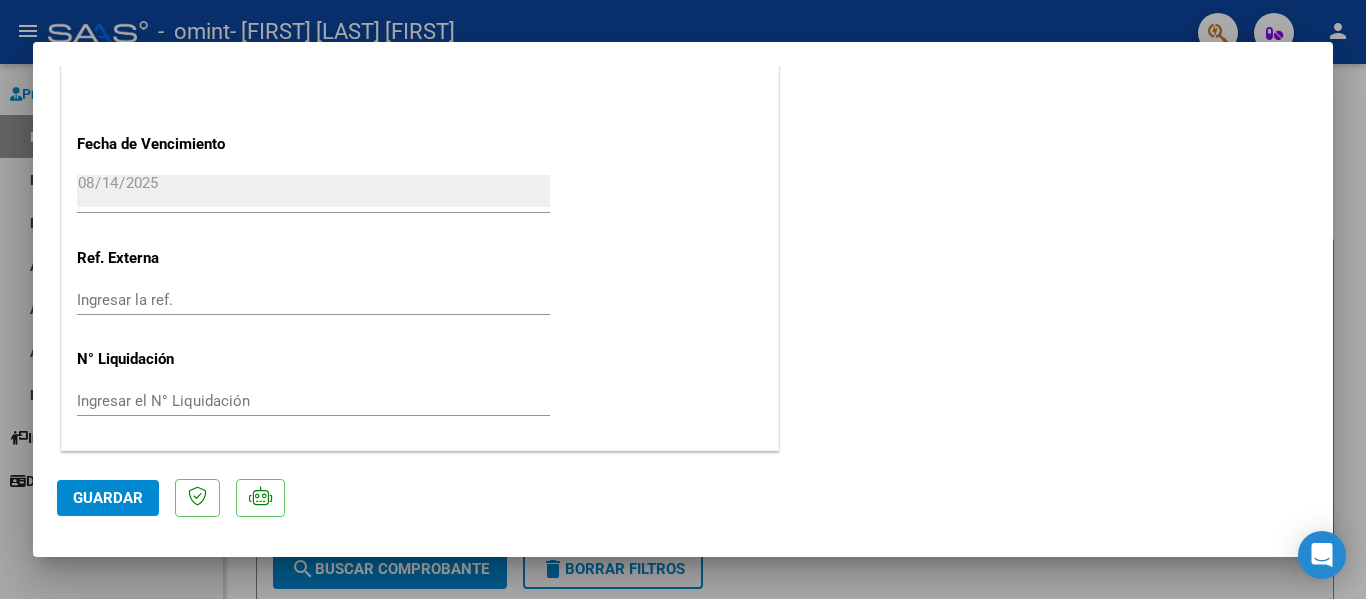 click on "Guardar" 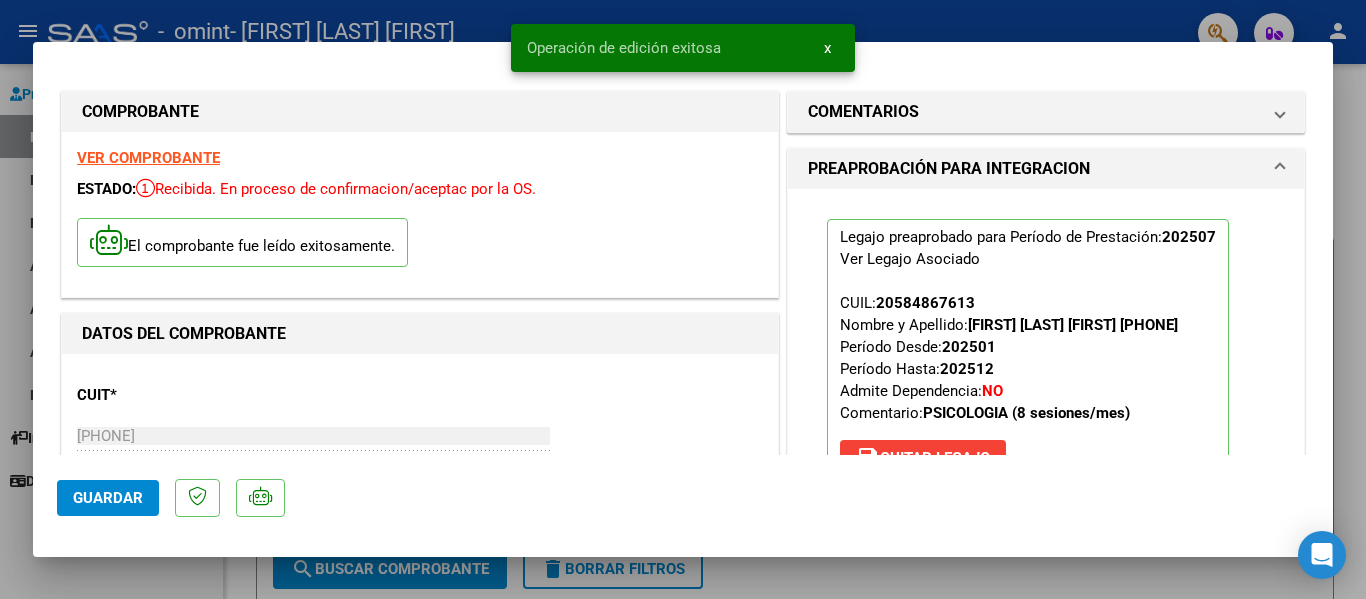 scroll, scrollTop: 0, scrollLeft: 0, axis: both 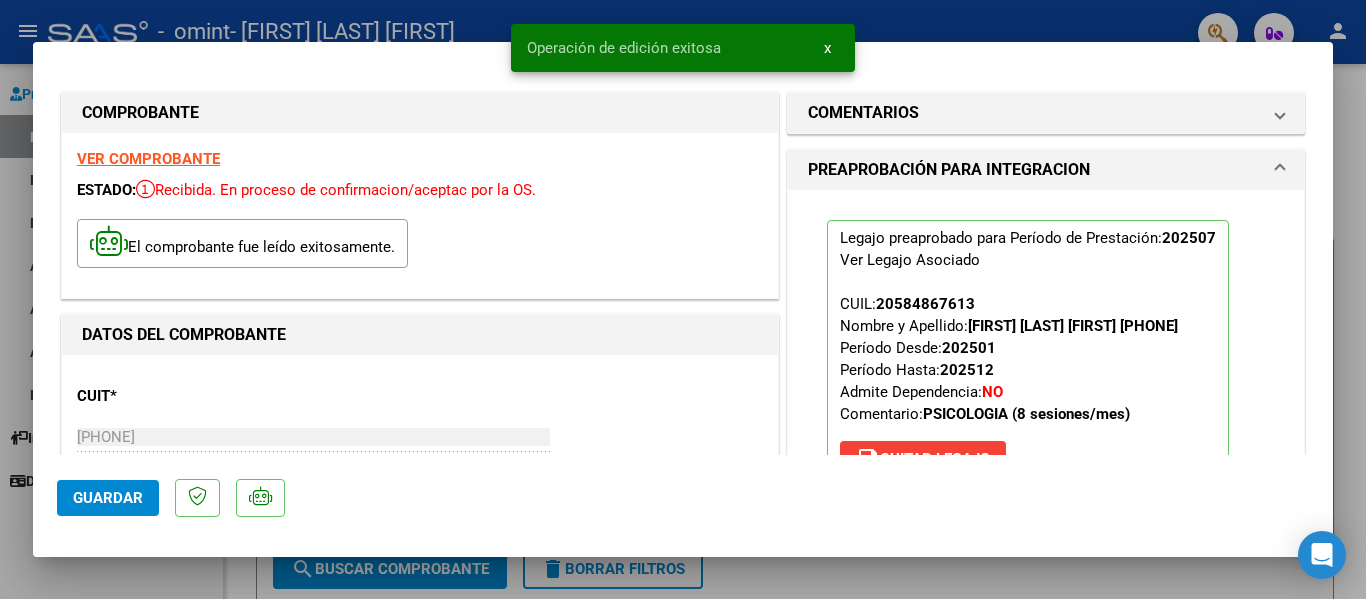 click at bounding box center [683, 299] 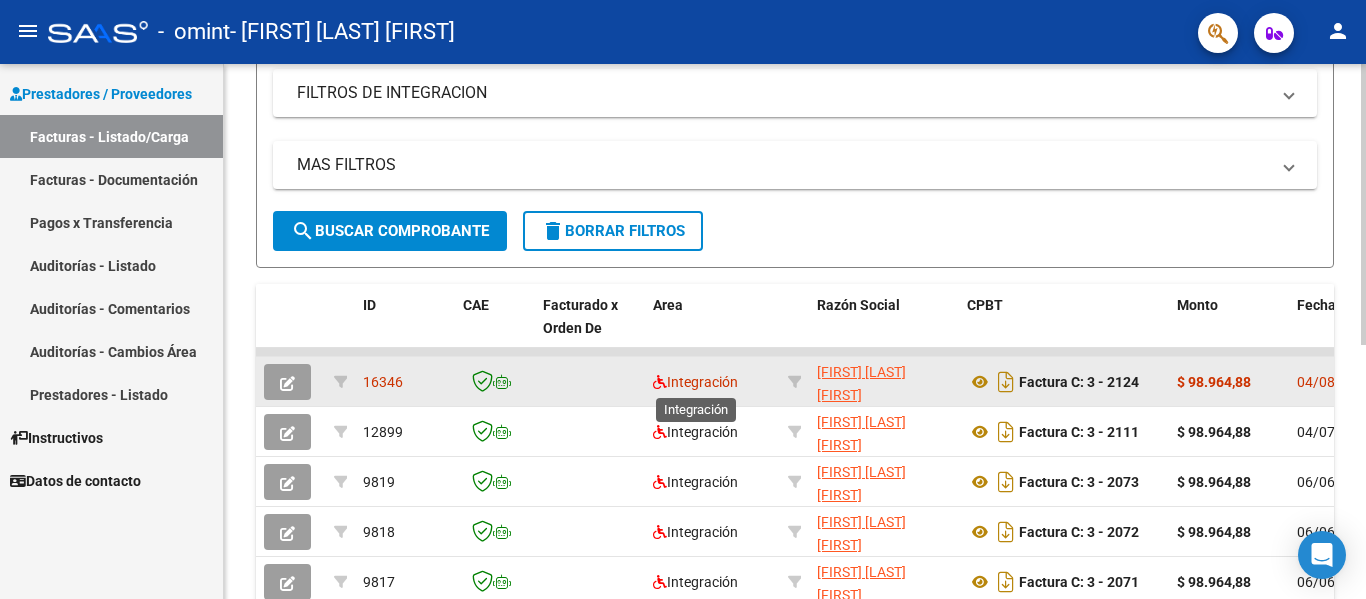scroll, scrollTop: 438, scrollLeft: 0, axis: vertical 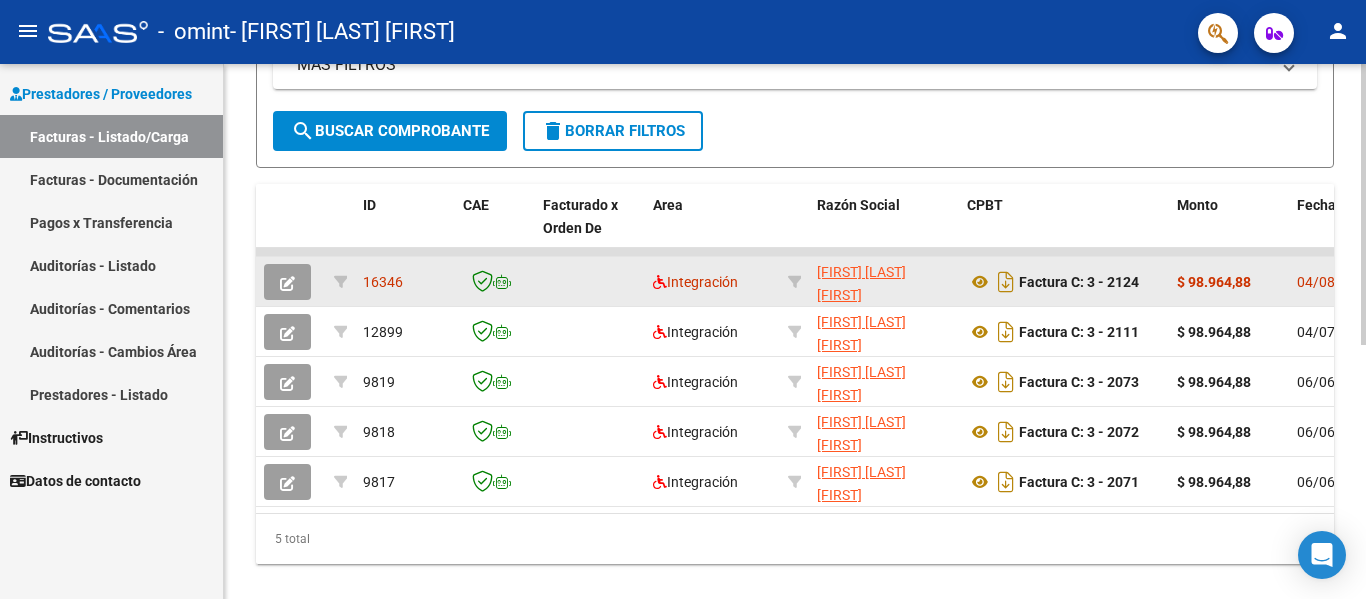 click on "16346" 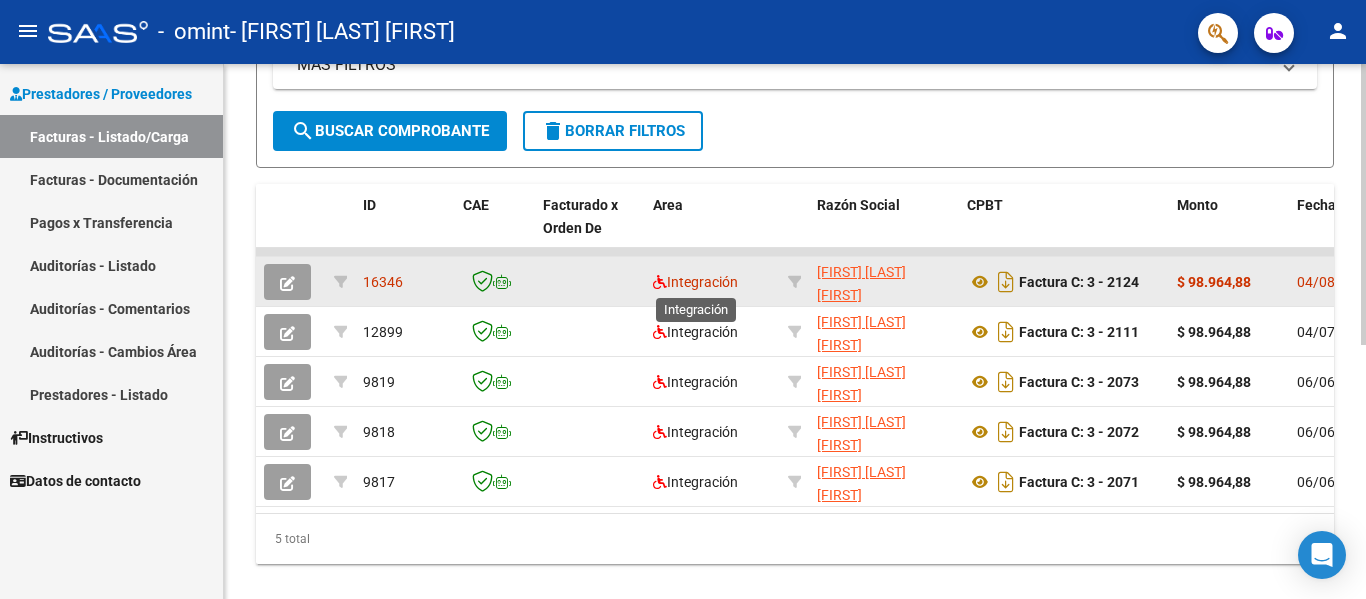 click on "Integración" 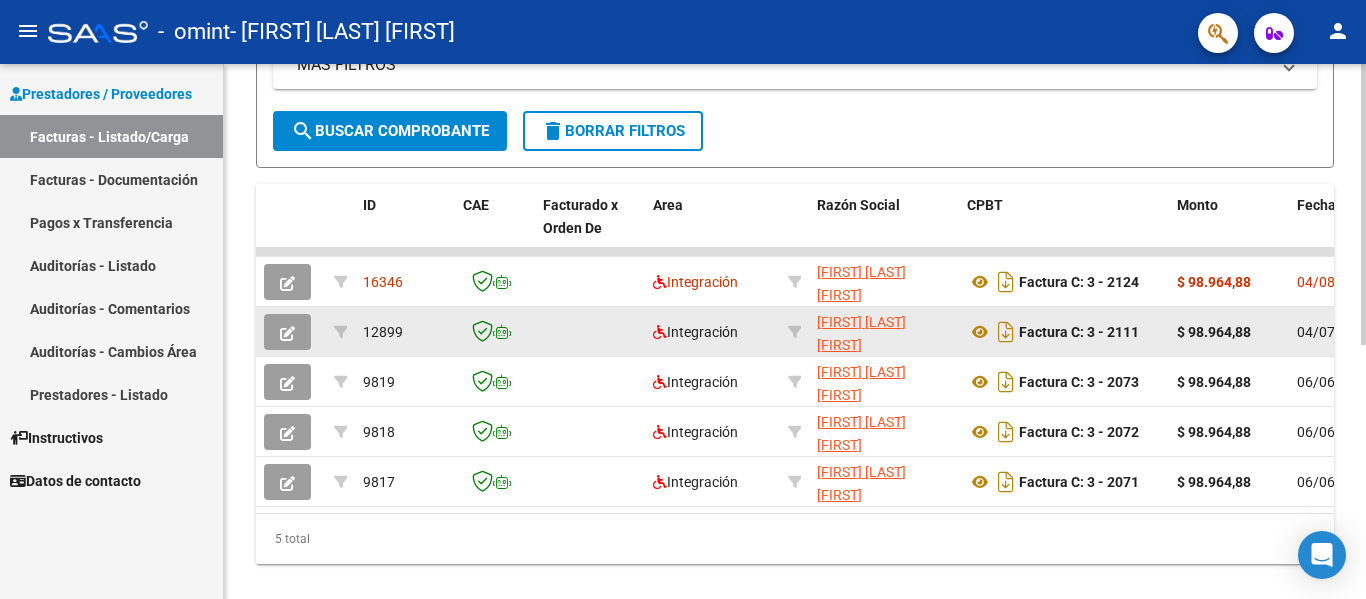 click on "Integración" 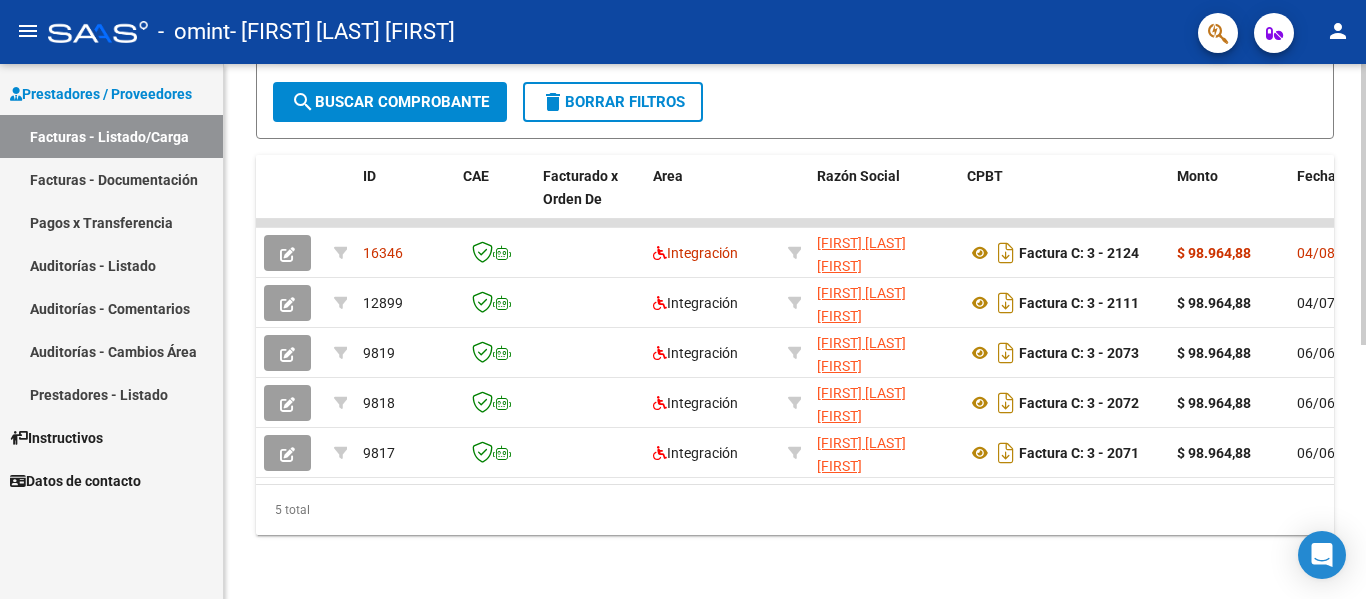 scroll, scrollTop: 483, scrollLeft: 0, axis: vertical 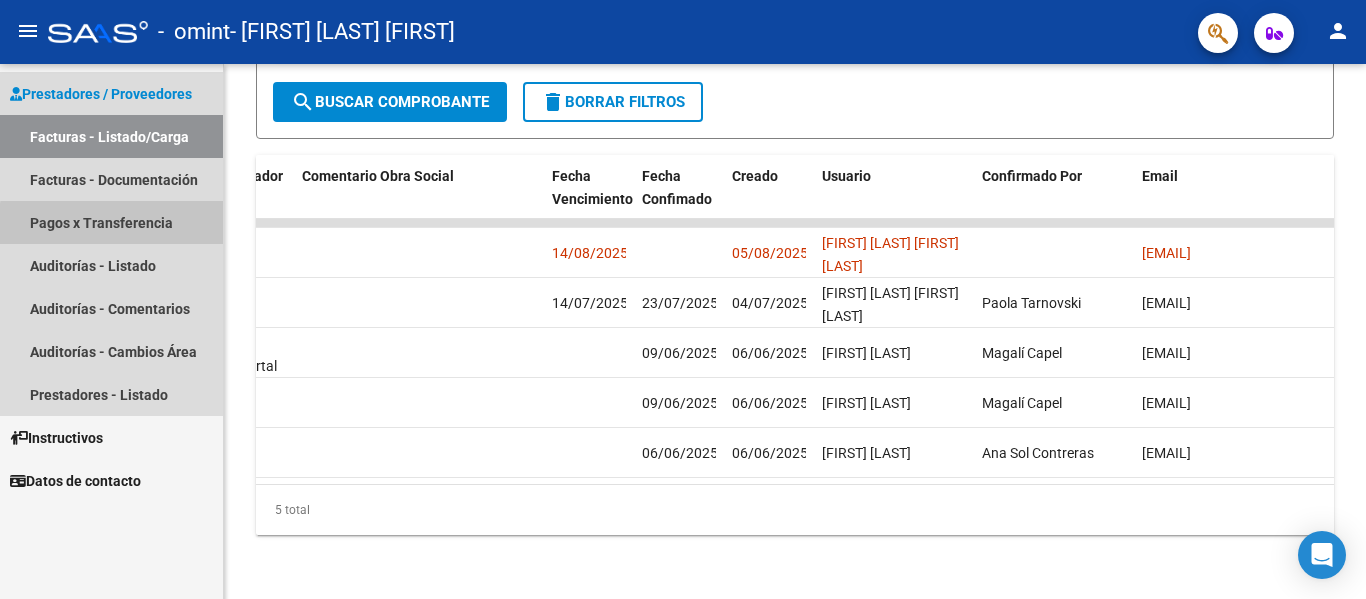 click on "Pagos x Transferencia" at bounding box center [111, 222] 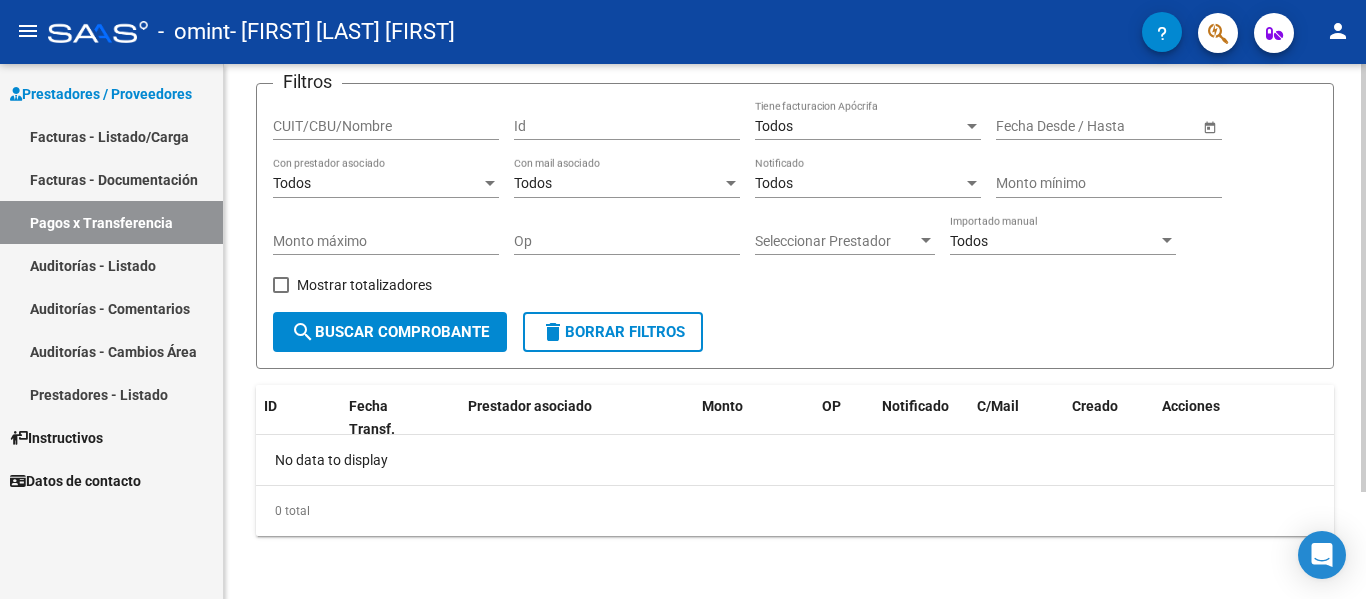 scroll, scrollTop: 134, scrollLeft: 0, axis: vertical 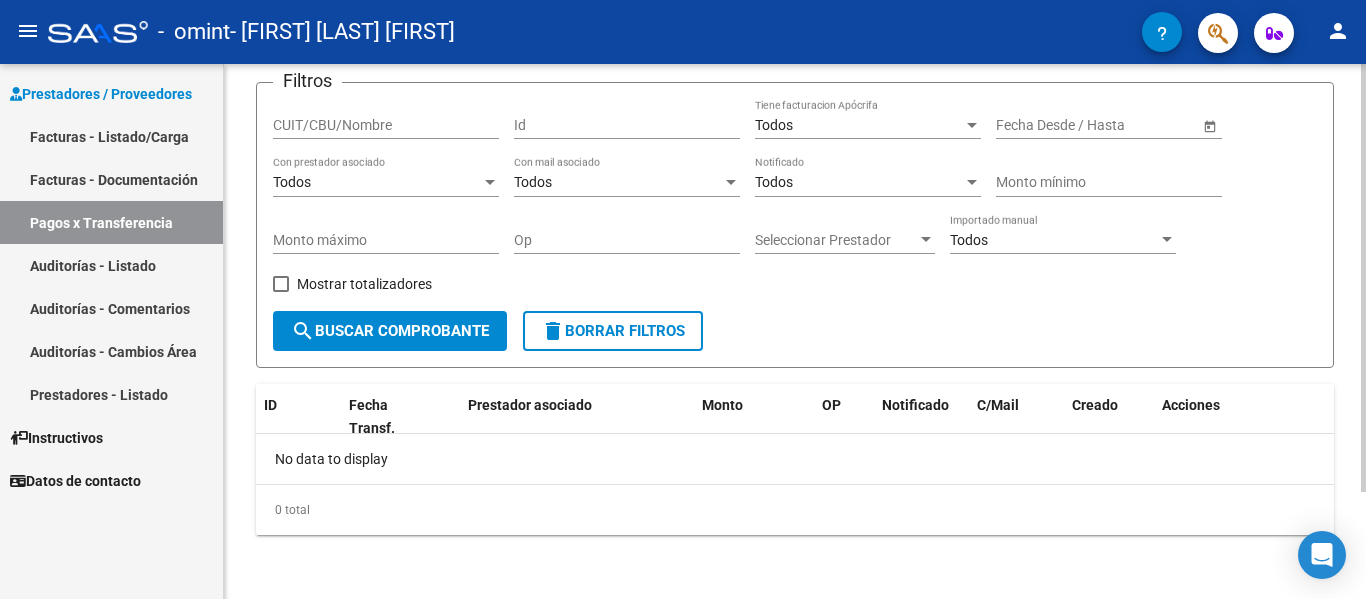 click on "search  Buscar Comprobante" 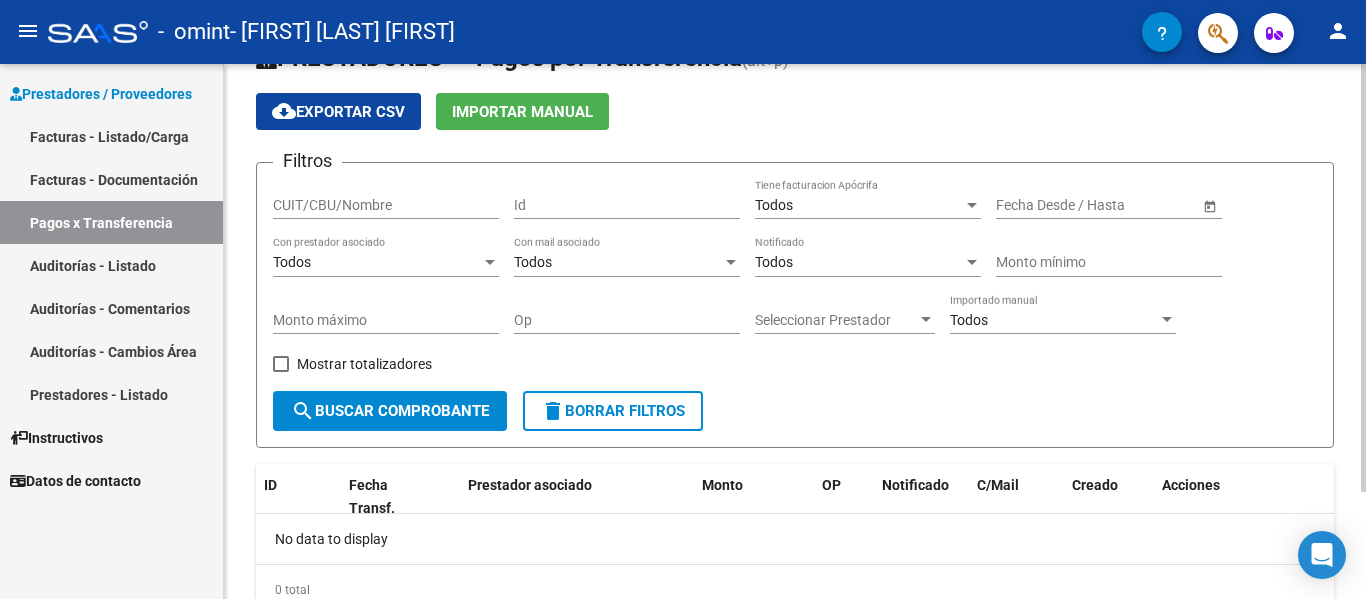 scroll, scrollTop: 100, scrollLeft: 0, axis: vertical 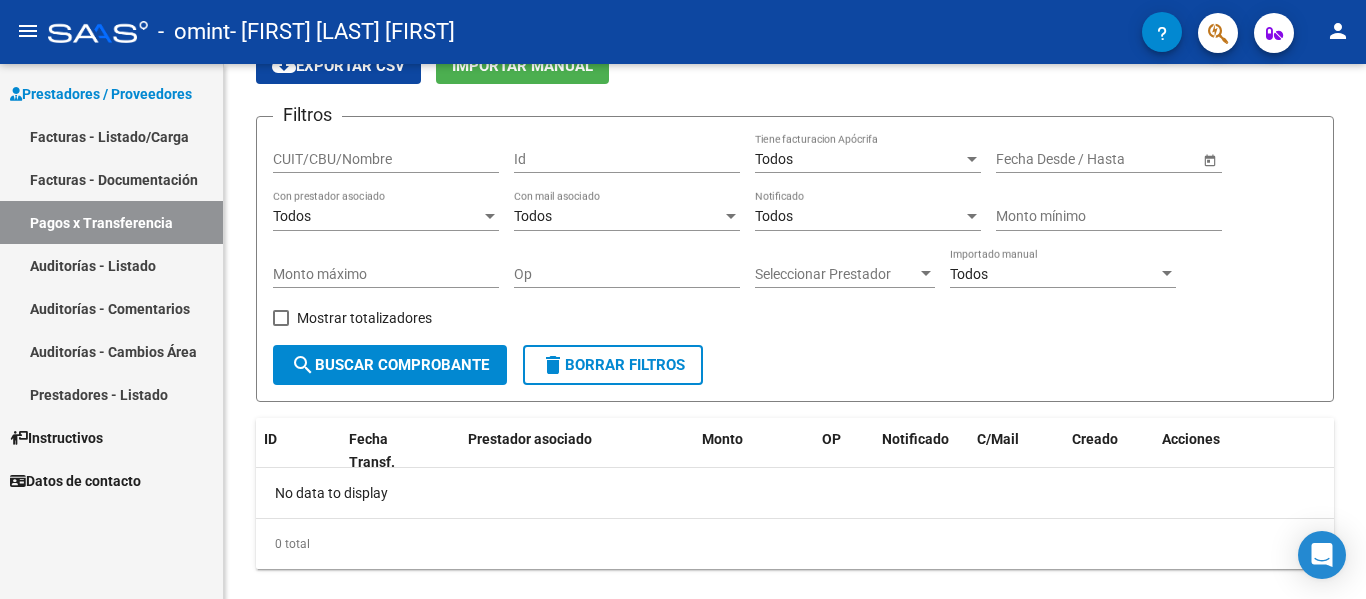 click 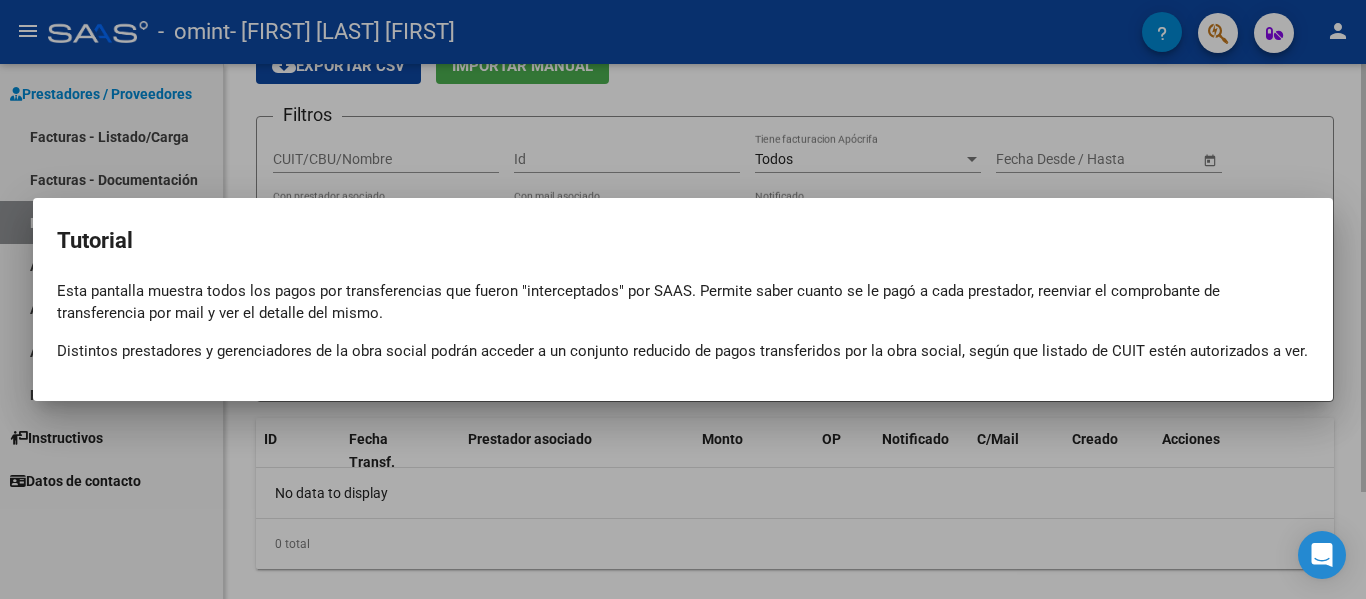 drag, startPoint x: 305, startPoint y: 427, endPoint x: 265, endPoint y: 391, distance: 53.814495 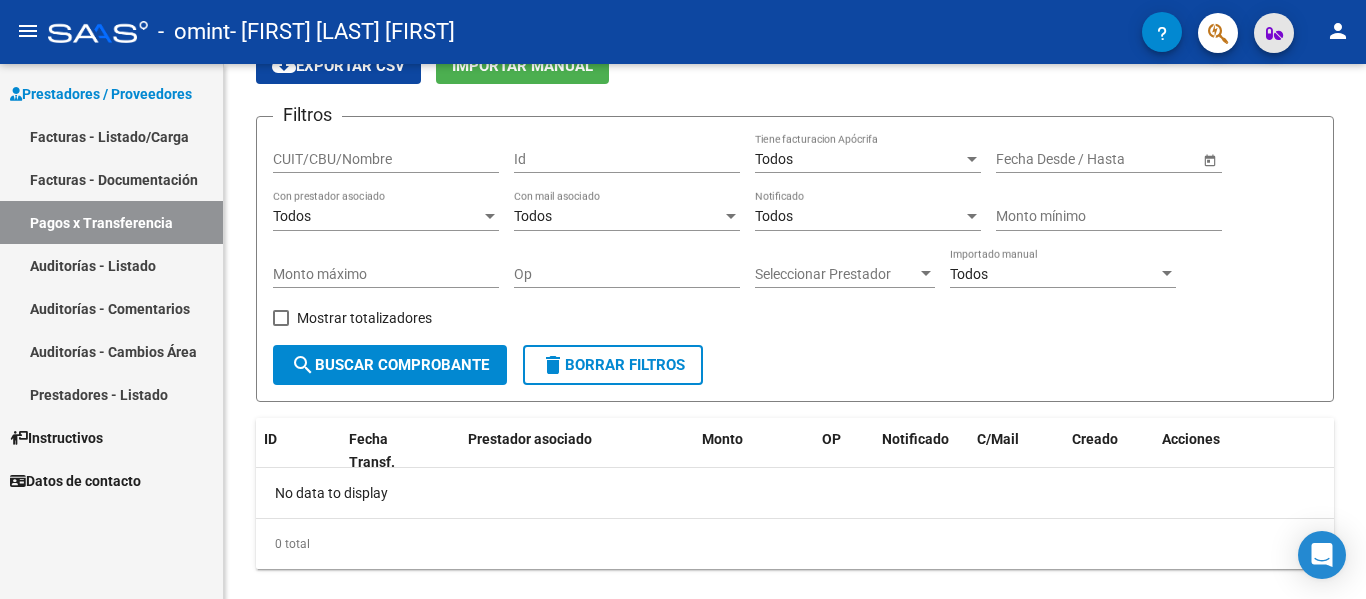 click 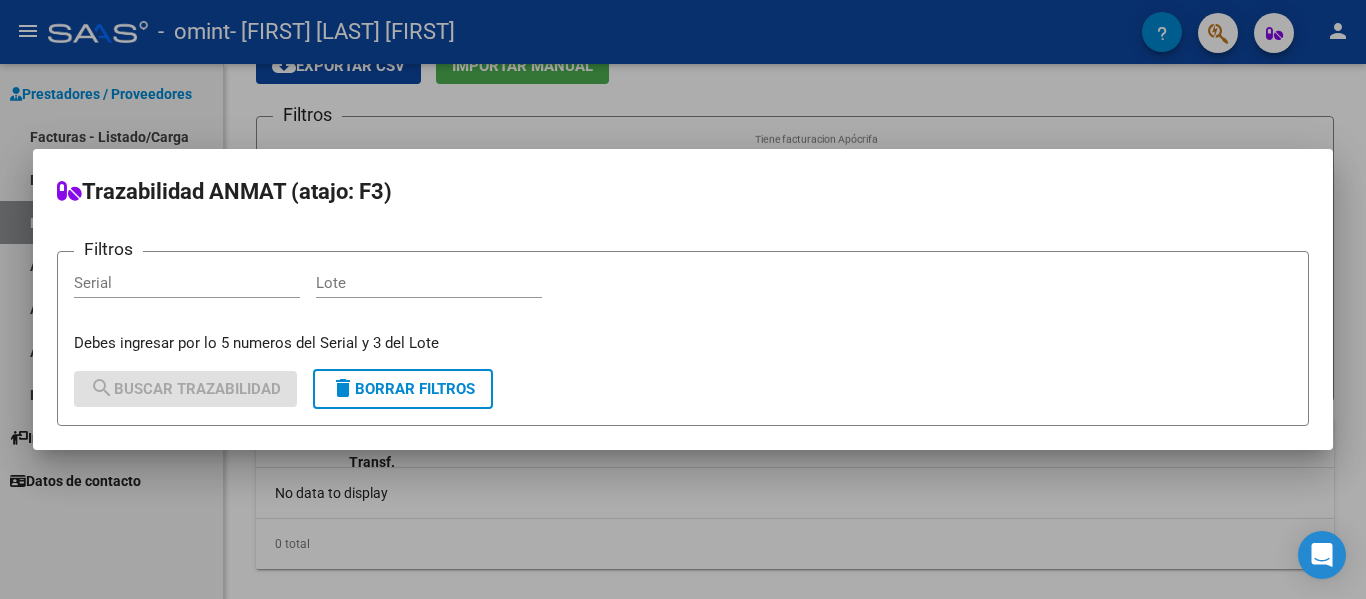 click at bounding box center [683, 299] 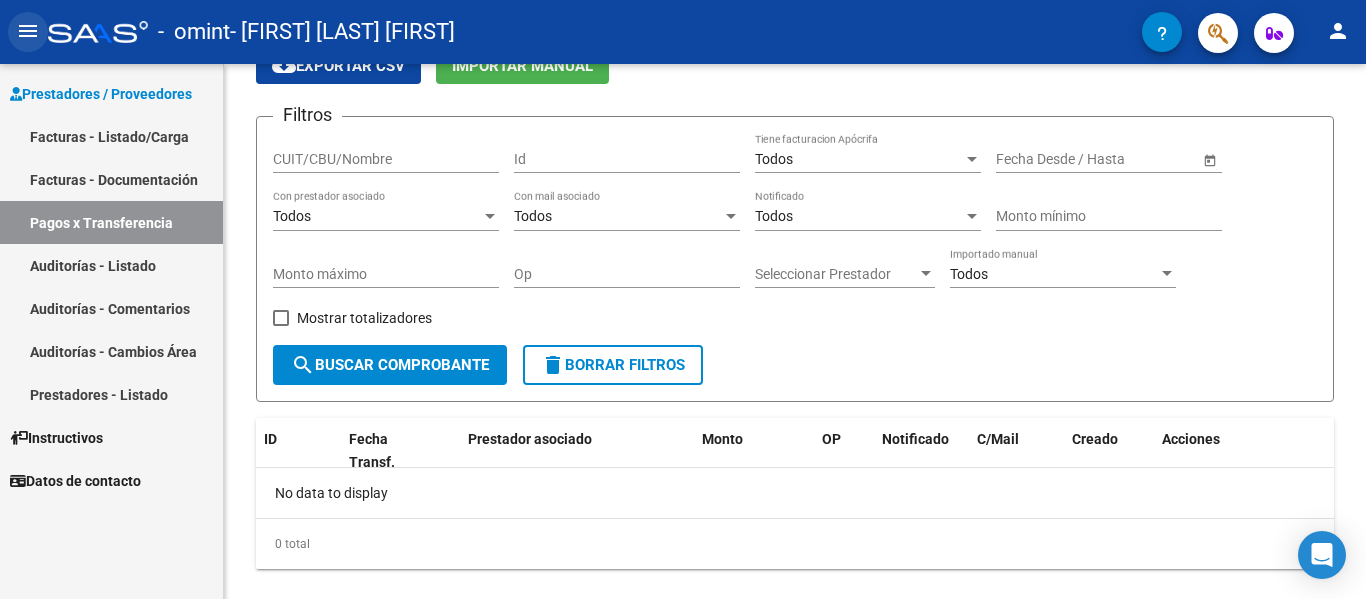 click on "menu" 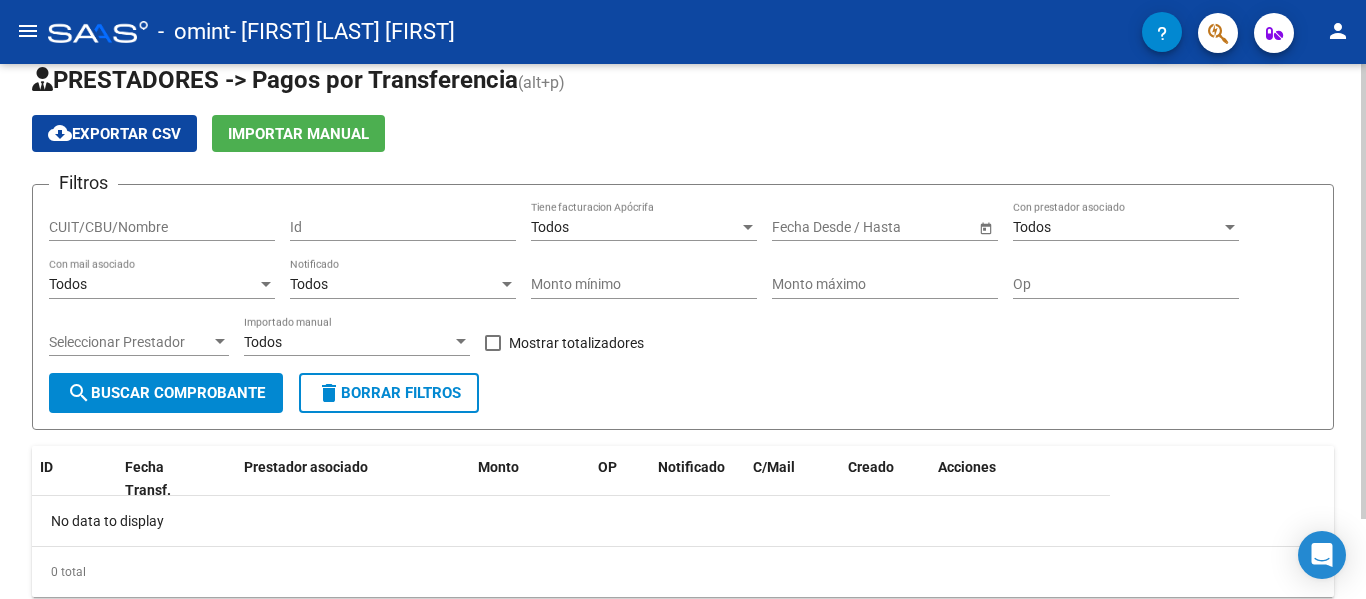scroll, scrollTop: 0, scrollLeft: 0, axis: both 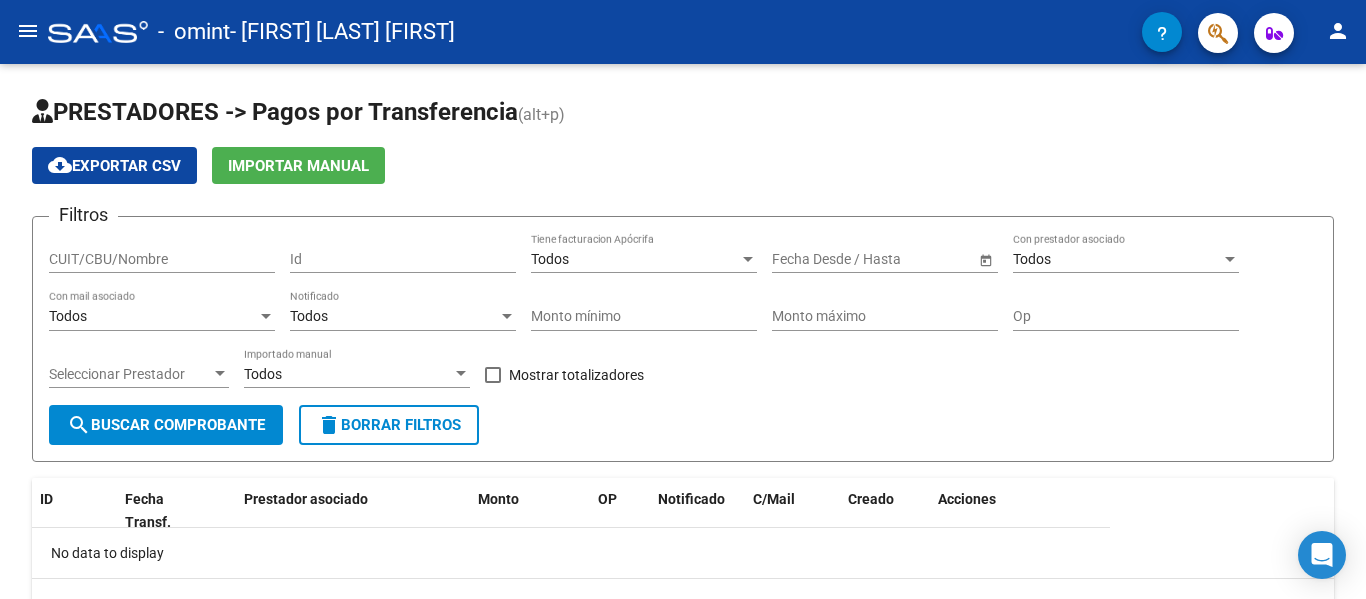 click on "menu - omint - [FIRST] [LAST] [FIRST] person" 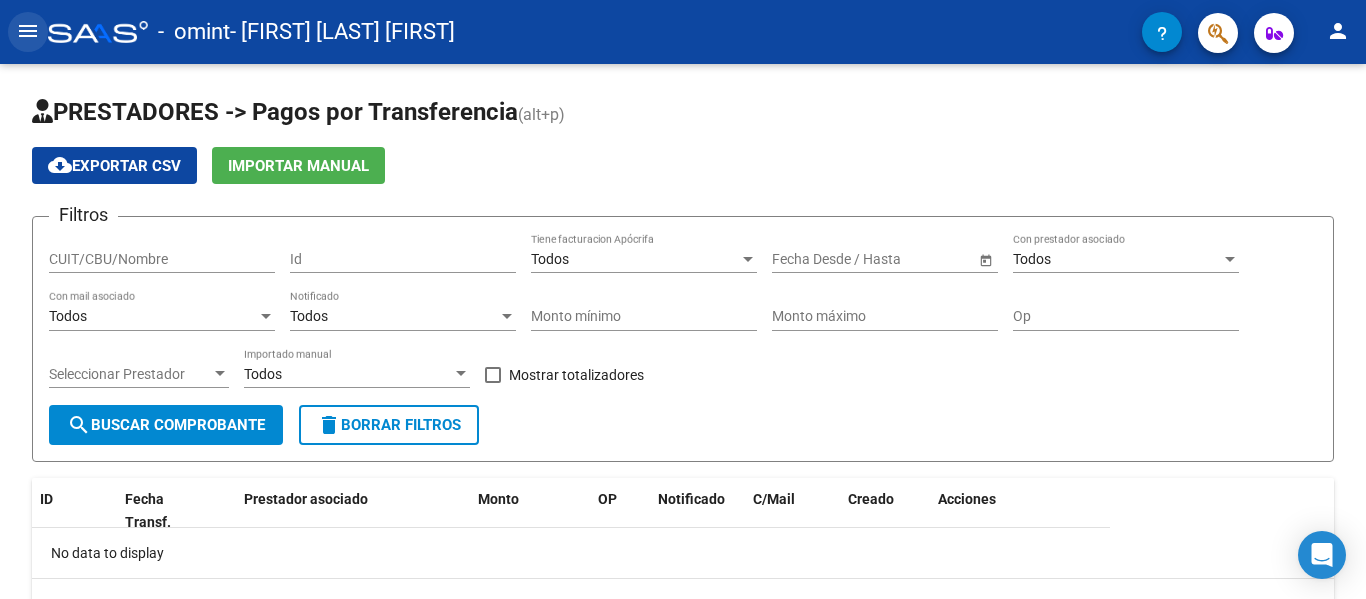 click on "menu" 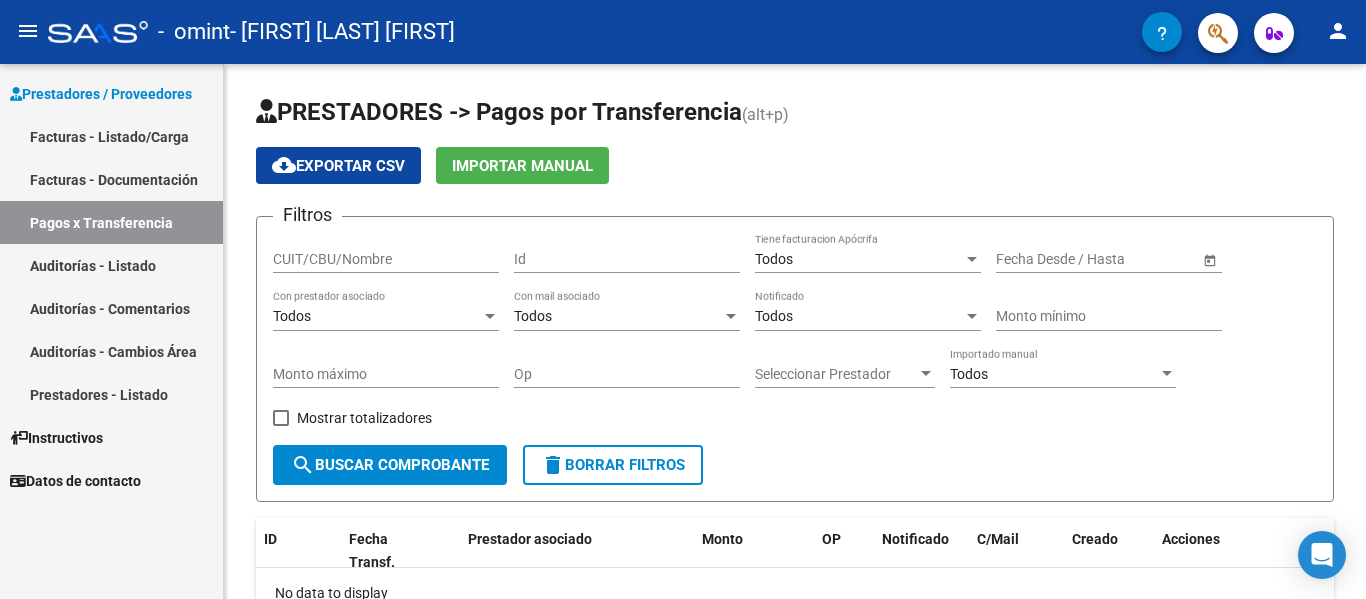 click on "Auditorías - Comentarios" at bounding box center (111, 308) 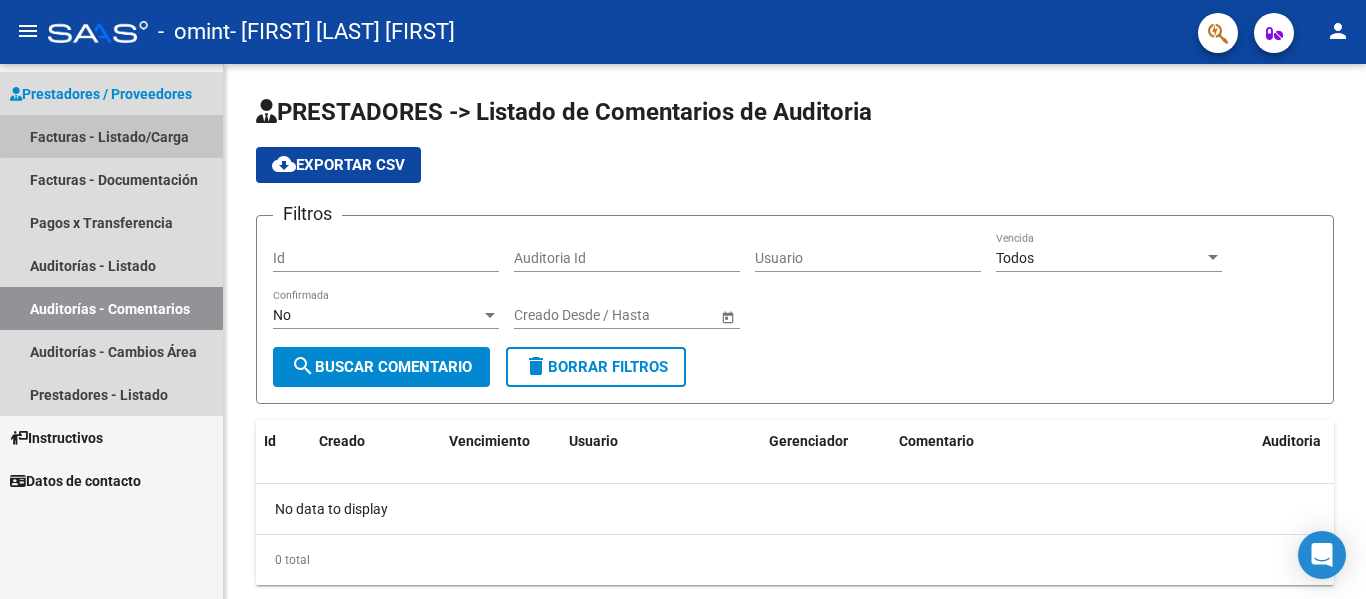 click on "Facturas - Listado/Carga" at bounding box center (111, 136) 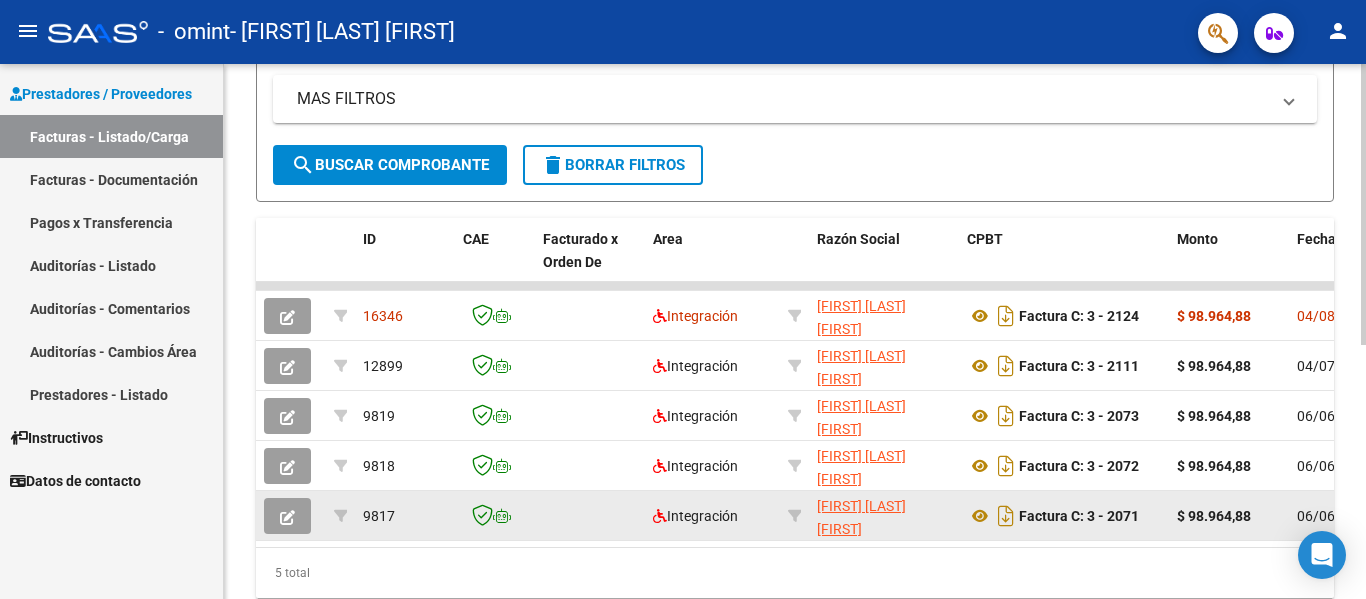 scroll, scrollTop: 407, scrollLeft: 0, axis: vertical 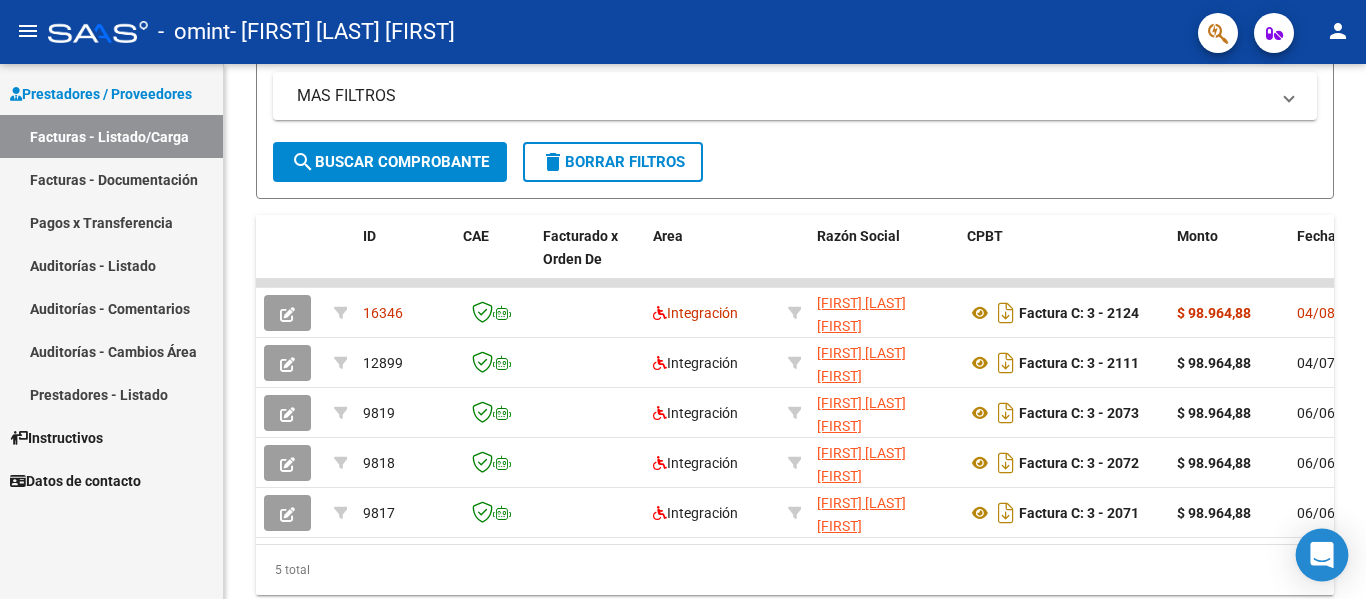 click at bounding box center [1322, 555] 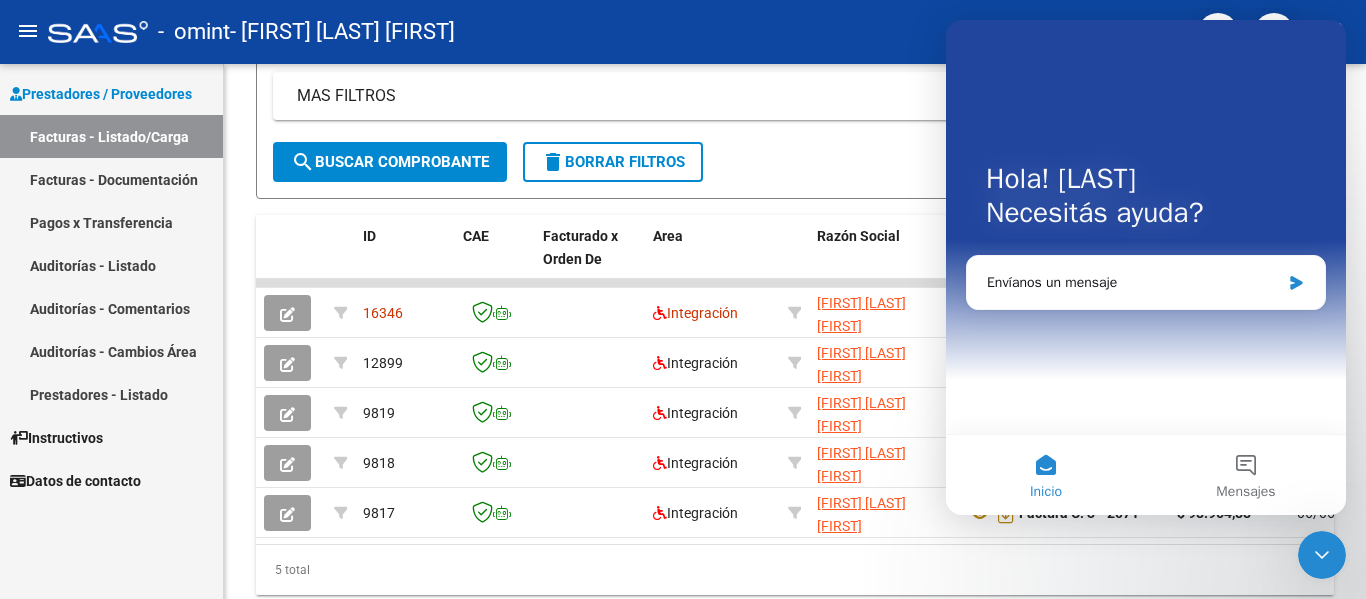 scroll, scrollTop: 0, scrollLeft: 0, axis: both 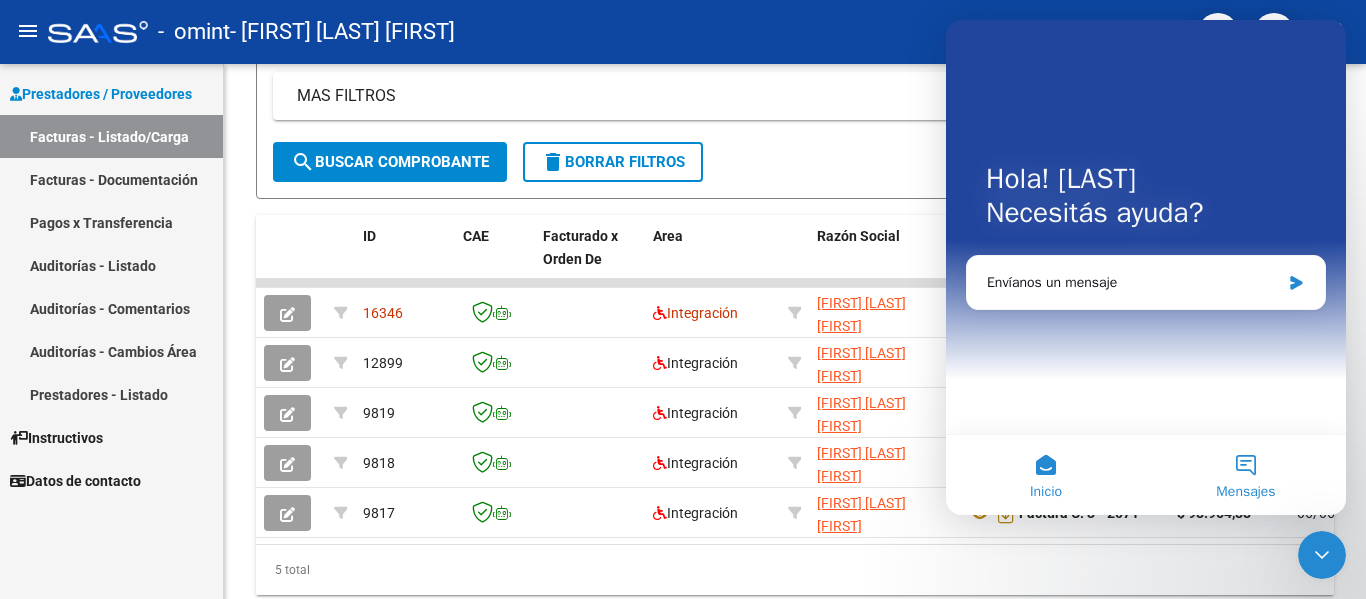 click on "Mensajes" at bounding box center (1246, 475) 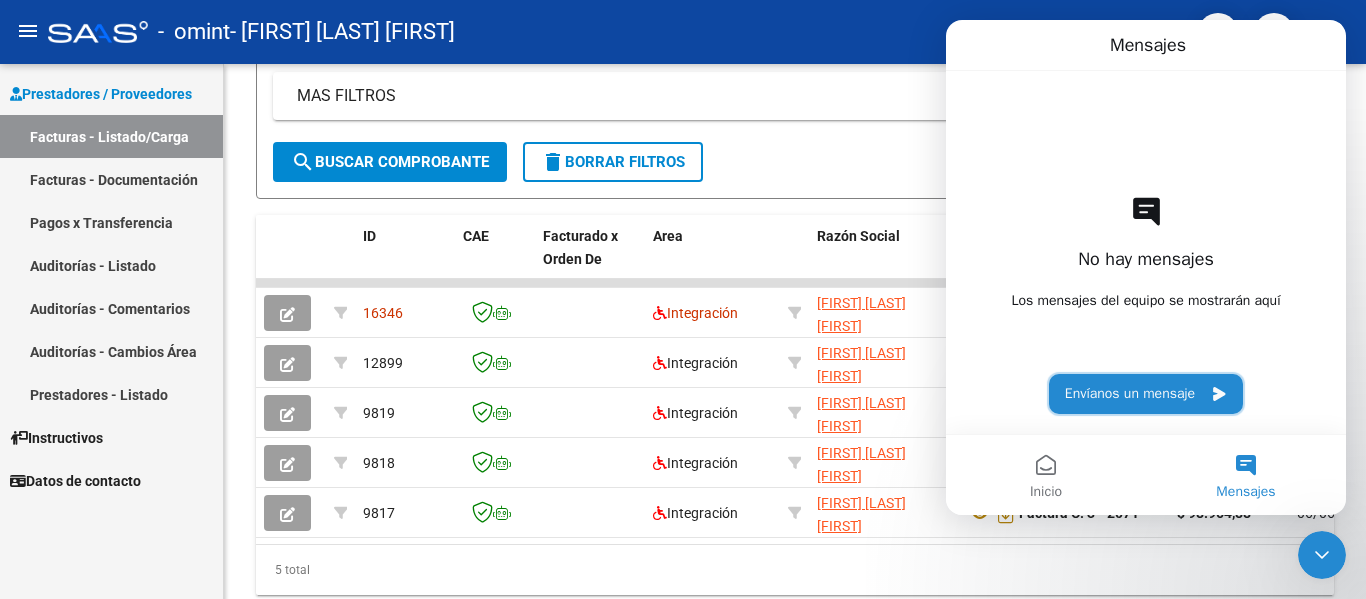 click on "Envíanos un mensaje" at bounding box center [1146, 394] 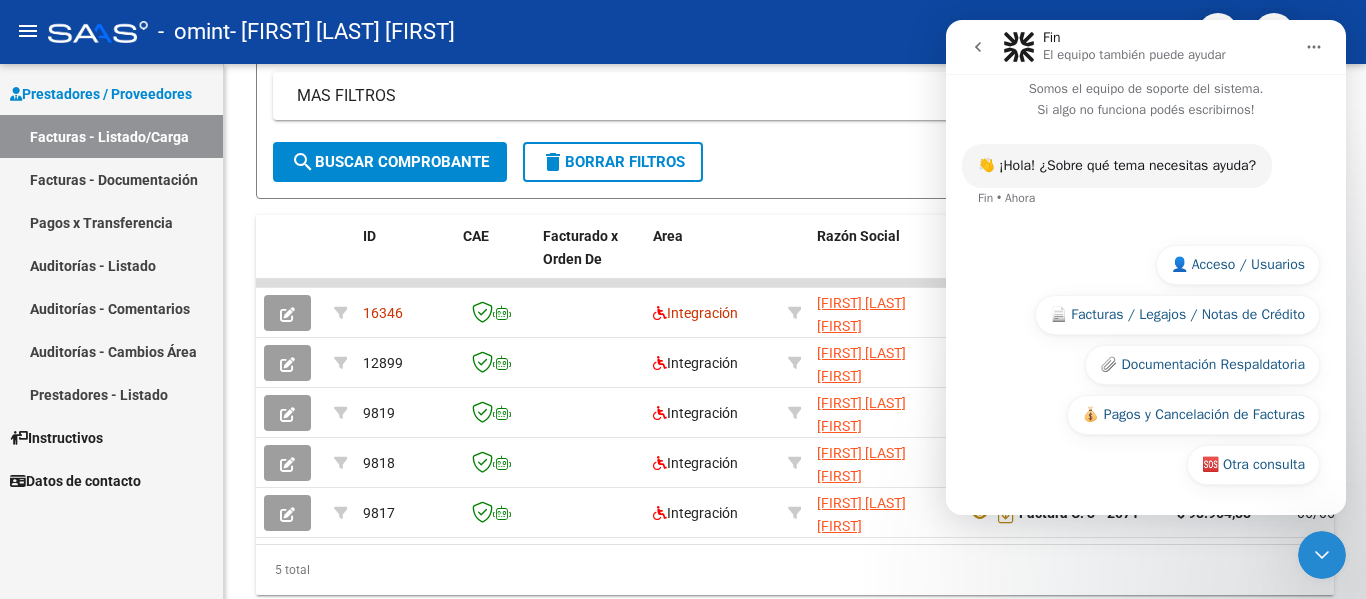 scroll, scrollTop: 15, scrollLeft: 0, axis: vertical 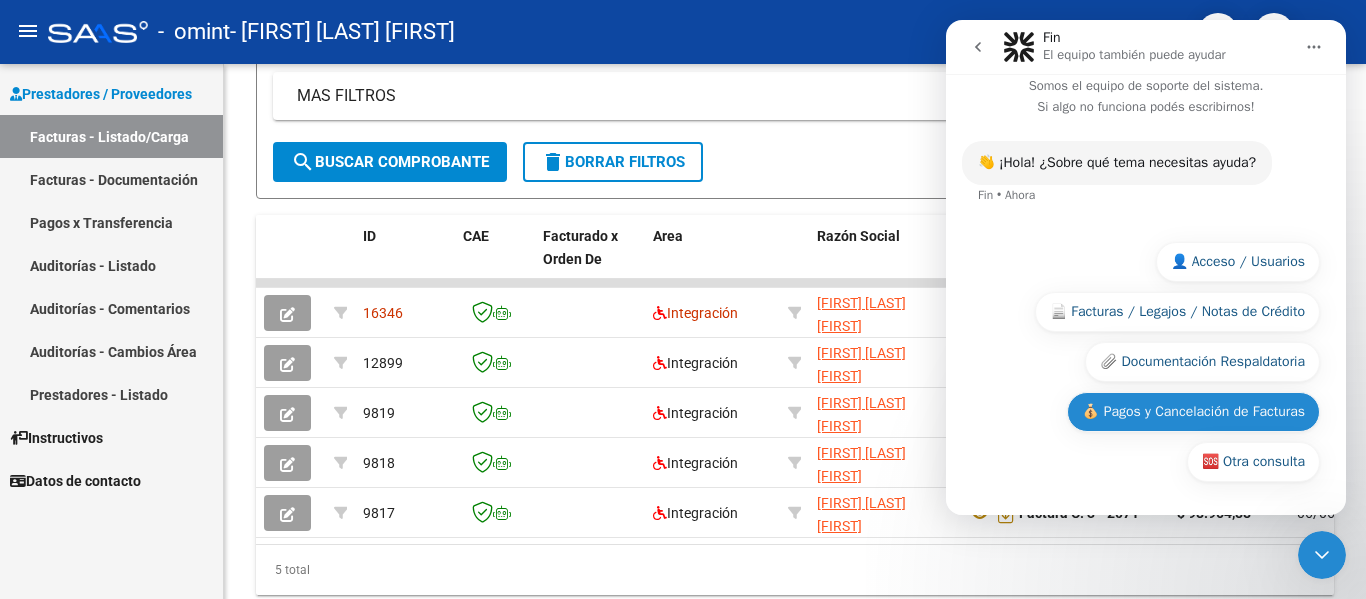 click on "💰 Pagos y Cancelación de Facturas" at bounding box center (1193, 412) 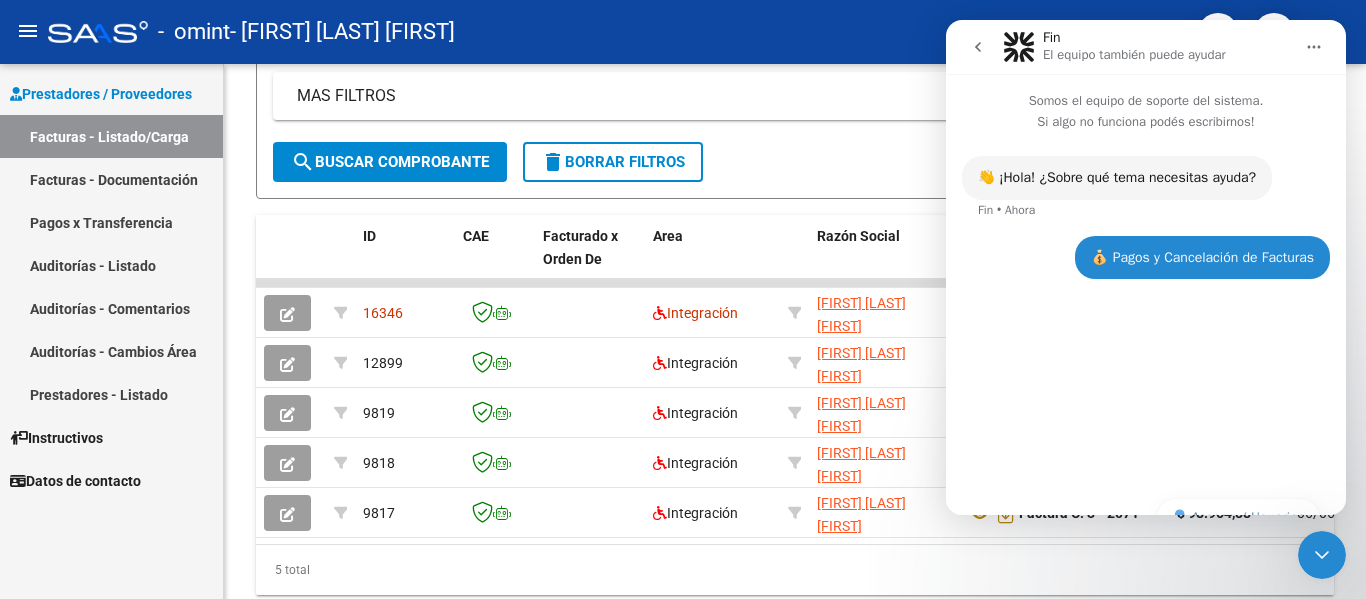 scroll, scrollTop: 0, scrollLeft: 0, axis: both 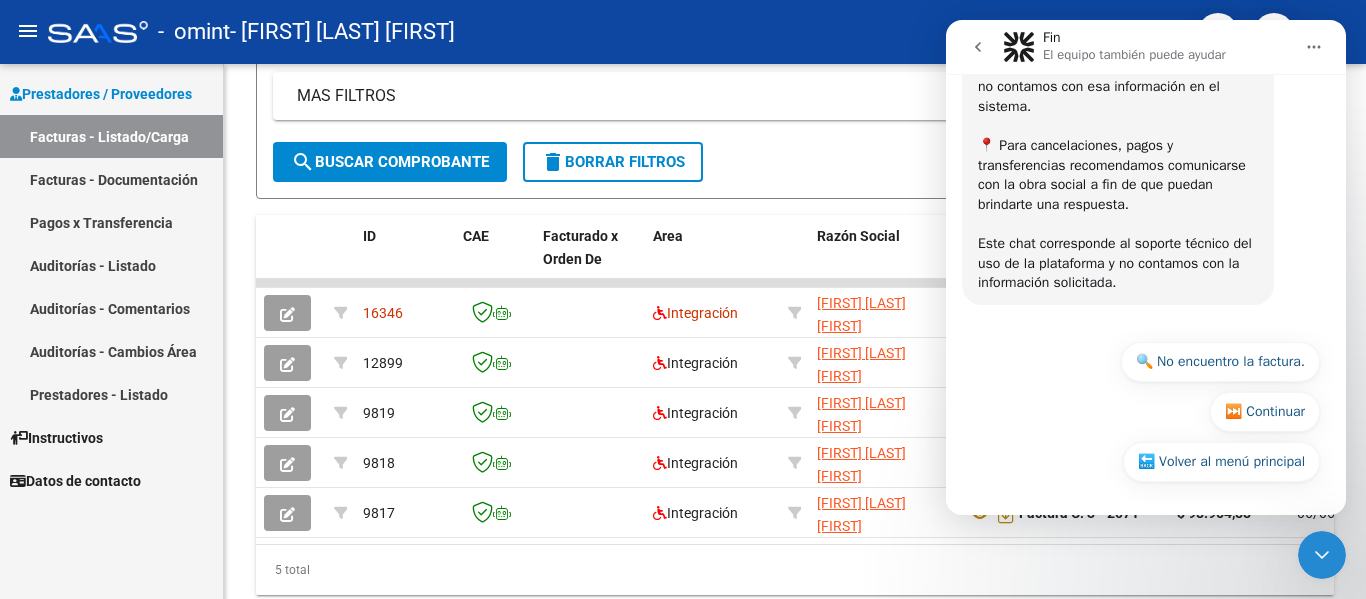 click 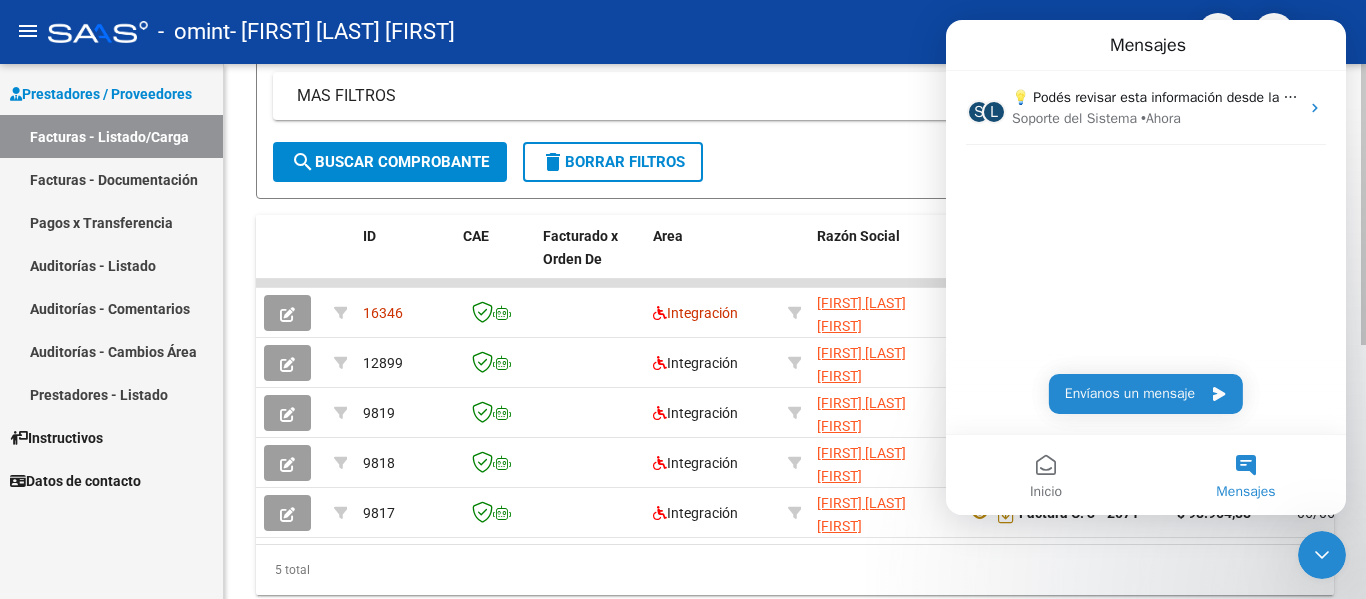 scroll, scrollTop: 0, scrollLeft: 0, axis: both 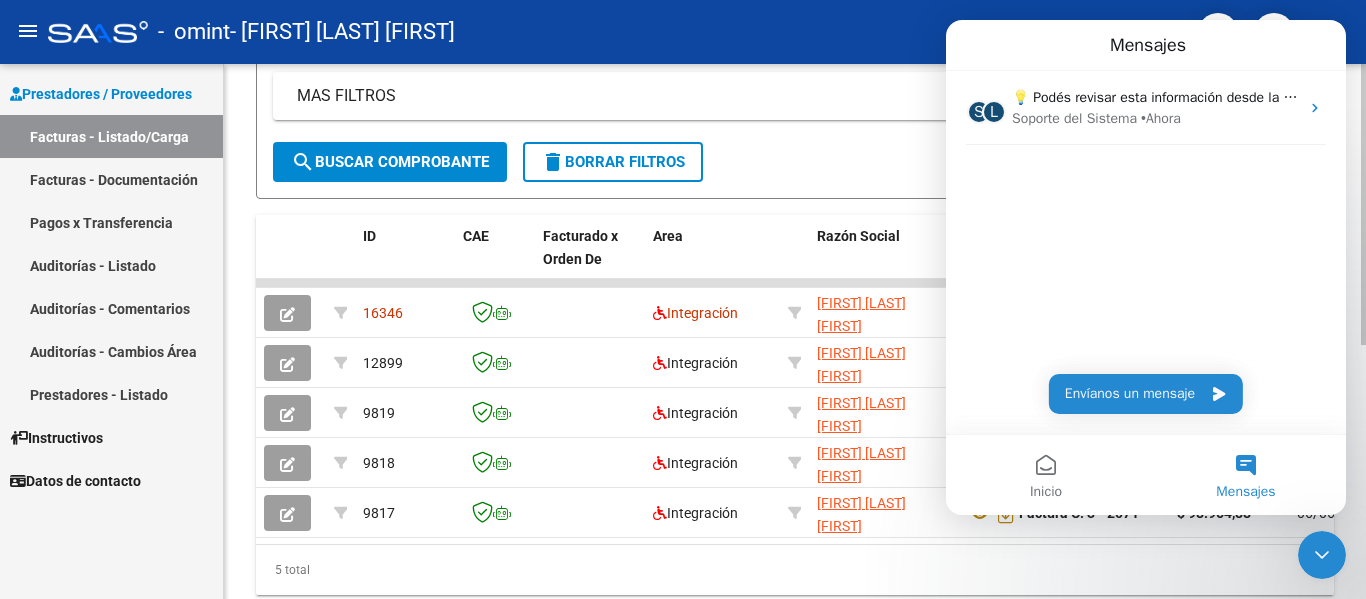 click on "Filtros Id Area Area Todos Confirmado   Mostrar totalizadores   FILTROS DEL COMPROBANTE  Comprobante Tipo Comprobante Tipo Start date – End date Fec. Comprobante Desde / Hasta Días Emisión Desde(cant. días) Días Emisión Hasta(cant. días) CUIT / Razón Social Pto. Venta Nro. Comprobante Código SSS CAE Válido CAE Válido Todos Cargado Módulo Hosp. Todos Tiene facturacion Apócrifa Hospital Refes  FILTROS DE INTEGRACION  Período De Prestación Campos del Archivo de Rendición Devuelto x SSS (dr_envio) Todos Rendido x SSS (dr_envio) Tipo de Registro Tipo de Registro Período Presentación Período Presentación Campos del Legajo Asociado (preaprobación) Afiliado Legajo (cuil/nombre) Todos Solo facturas preaprobadas  MAS FILTROS  Todos Con Doc. Respaldatoria Todos Con Trazabilidad Todos Asociado a Expediente Sur Auditoría Auditoría Auditoría Id Start date – End date Auditoría Confirmada Desde / Hasta Start date – End date Fec. Rec. Desde / Hasta Start date – End date Start date – End date" 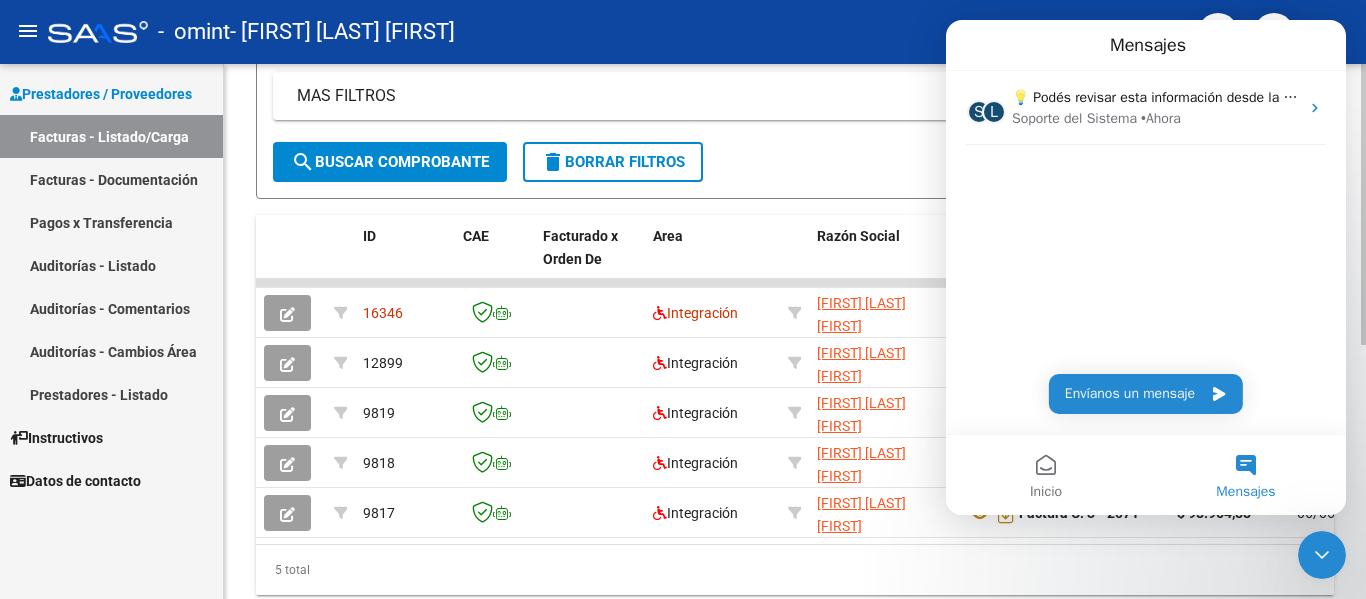 click on "Filtros Id Area Area Todos Confirmado   Mostrar totalizadores   FILTROS DEL COMPROBANTE  Comprobante Tipo Comprobante Tipo Start date – End date Fec. Comprobante Desde / Hasta Días Emisión Desde(cant. días) Días Emisión Hasta(cant. días) CUIT / Razón Social Pto. Venta Nro. Comprobante Código SSS CAE Válido CAE Válido Todos Cargado Módulo Hosp. Todos Tiene facturacion Apócrifa Hospital Refes  FILTROS DE INTEGRACION  Período De Prestación Campos del Archivo de Rendición Devuelto x SSS (dr_envio) Todos Rendido x SSS (dr_envio) Tipo de Registro Tipo de Registro Período Presentación Período Presentación Campos del Legajo Asociado (preaprobación) Afiliado Legajo (cuil/nombre) Todos Solo facturas preaprobadas  MAS FILTROS  Todos Con Doc. Respaldatoria Todos Con Trazabilidad Todos Asociado a Expediente Sur Auditoría Auditoría Auditoría Id Start date – End date Auditoría Confirmada Desde / Hasta Start date – End date Fec. Rec. Desde / Hasta Start date – End date Start date – End date" 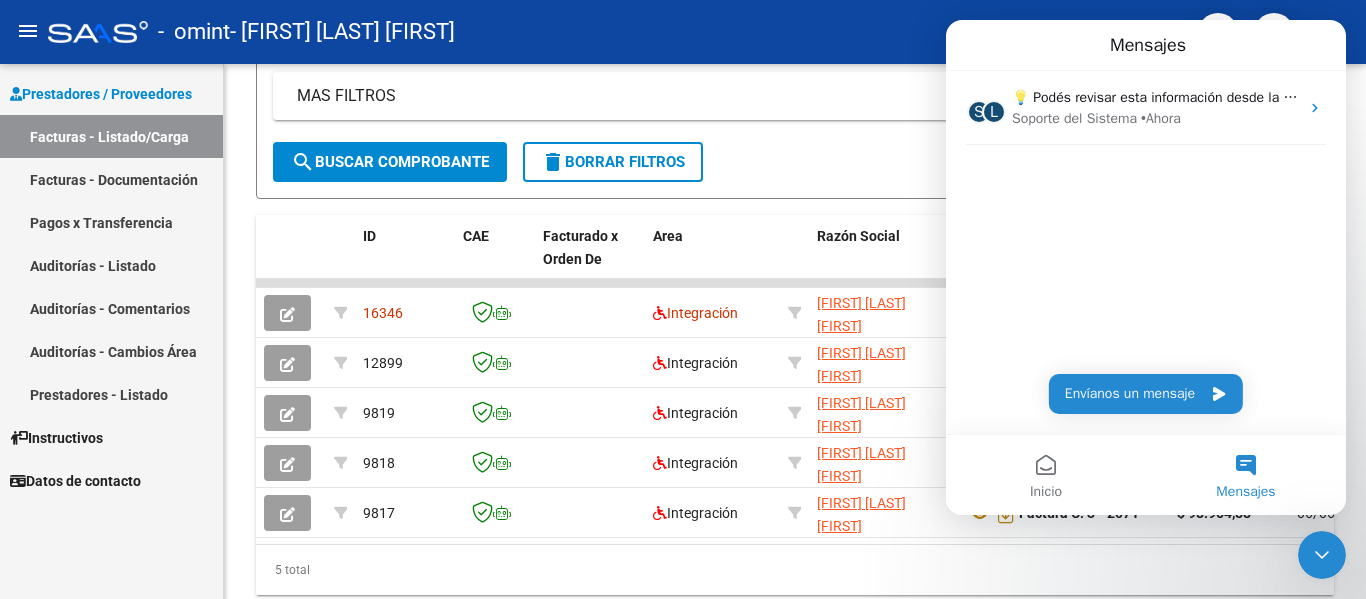 click 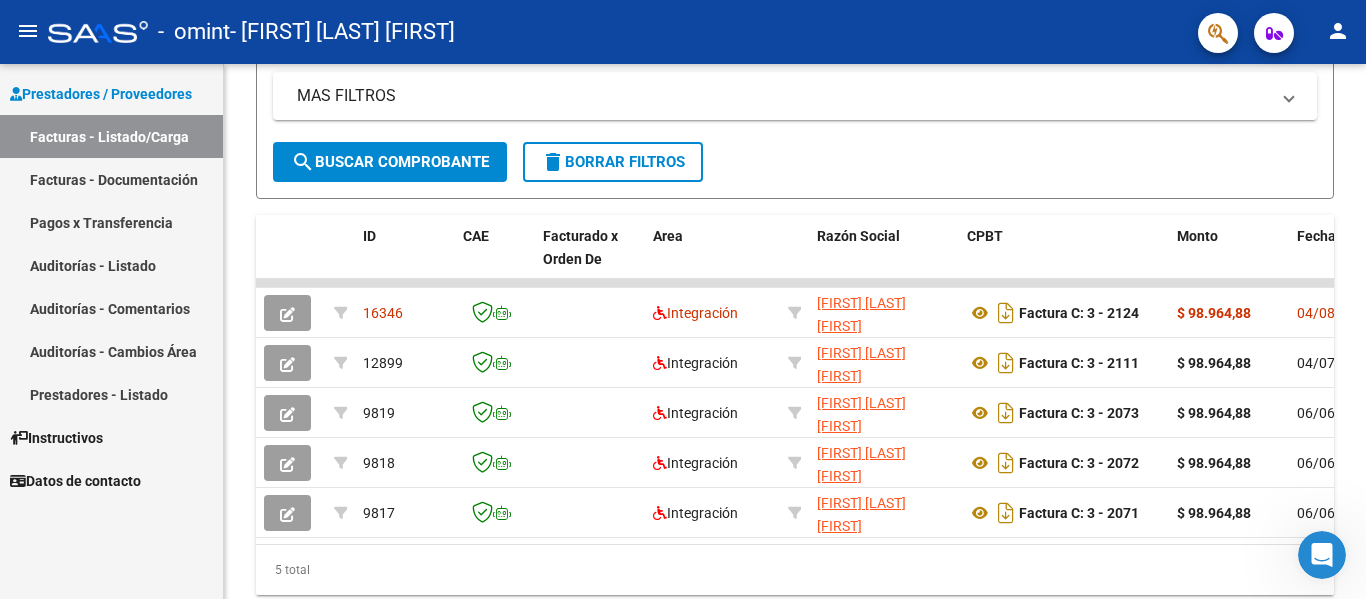 scroll, scrollTop: 0, scrollLeft: 0, axis: both 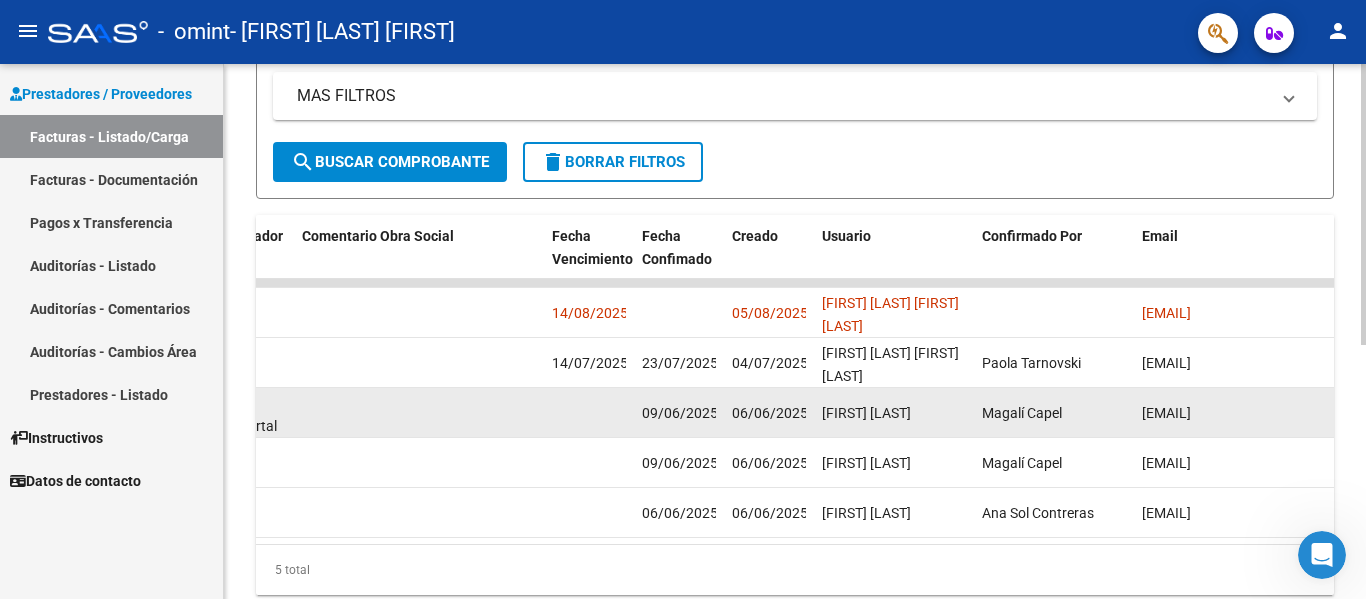 click on "09/06/2025" 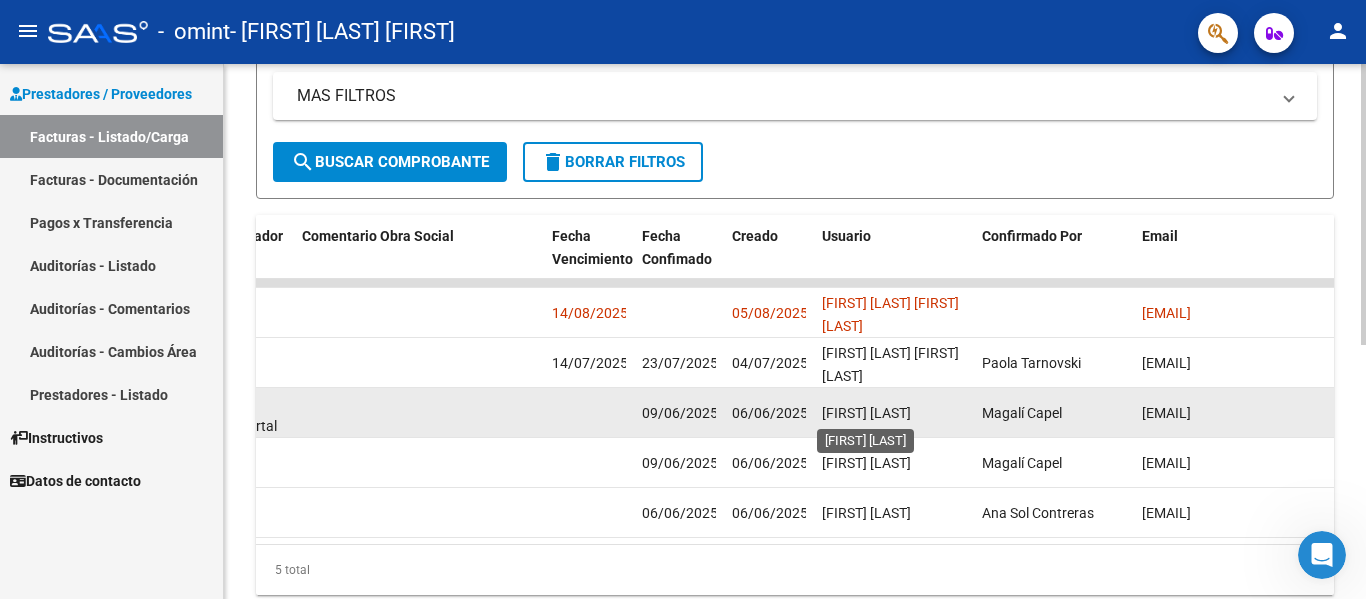 drag, startPoint x: 852, startPoint y: 419, endPoint x: 880, endPoint y: 419, distance: 28 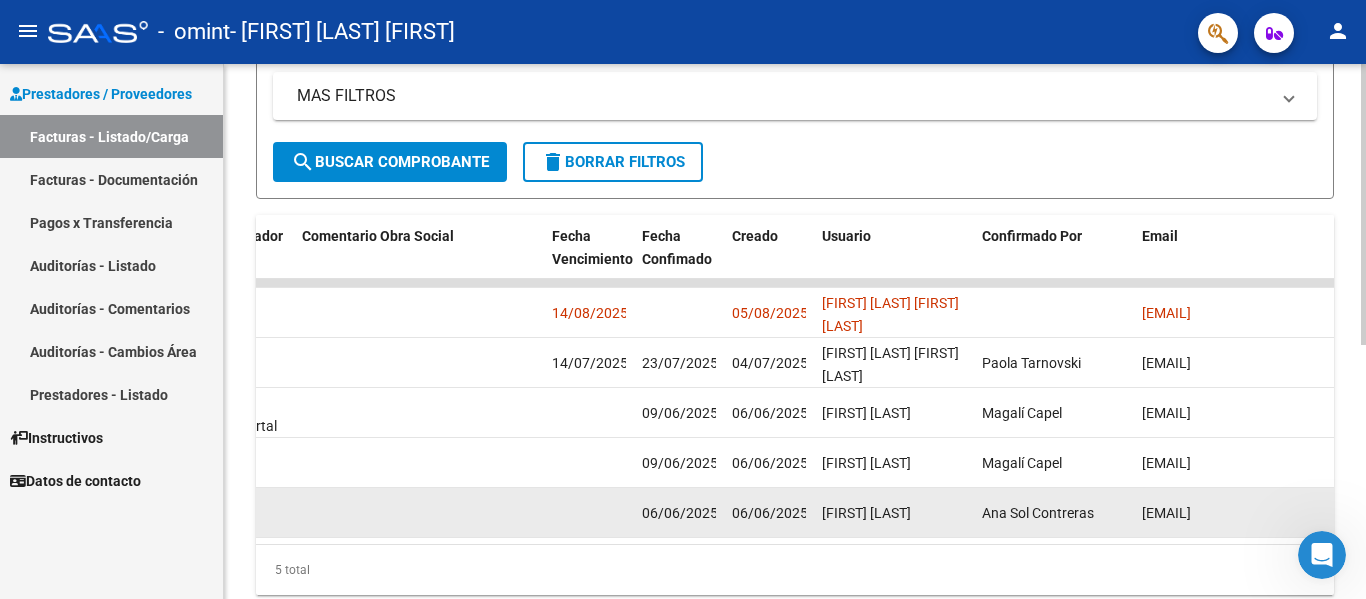 click on "[EMAIL]" 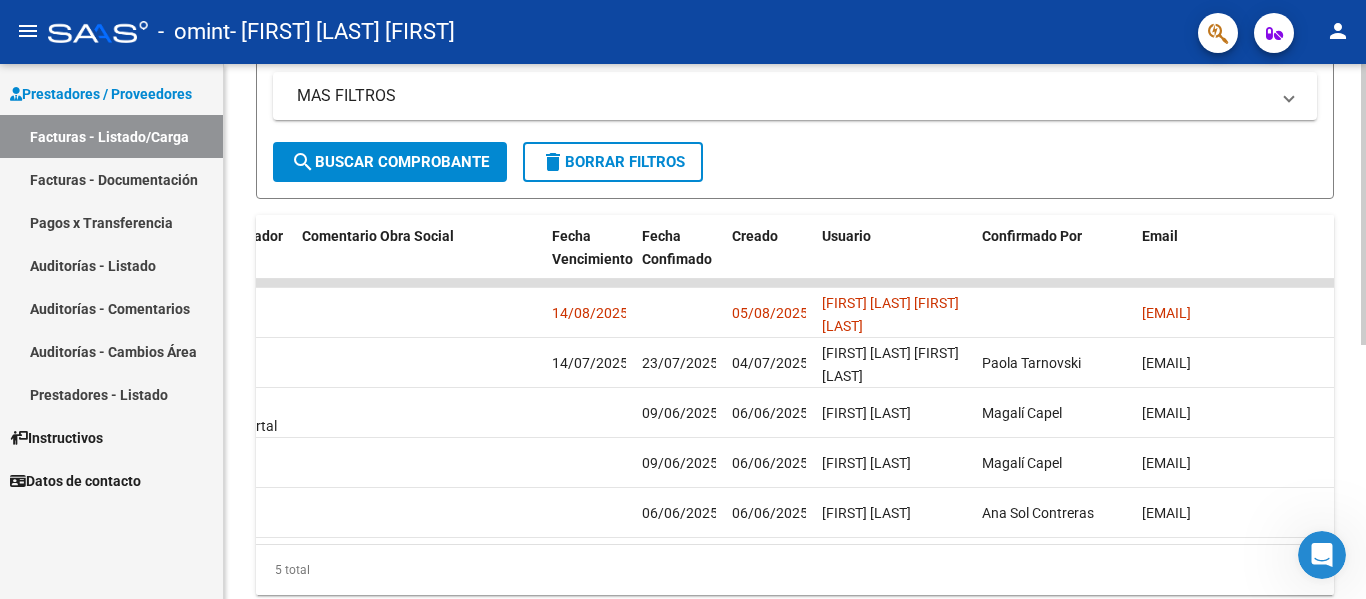 click on "16346 Integración [FIRST] [LAST] [PHONE] Factura C: 3 - 2124 $ 98.964,88 04/08/2025 1 05/08/2025 - 202507 80 [FIRST] [LAST] [PHONE] 14/08/2025 05/08/2025 [FIRST] [LAST] [FIRST] [LAST] [EMAIL]
12899 Integración [FIRST] [LAST] [PHONE] Factura C: 3 - 2111 $ 98.964,88 04/07/2025 32 04/07/2025 - DS 202506 $ 98.964,88 $ 197.929,76 202506 80 [FIRST] [LAST] [PHONE] 14/07/2025 23/07/2025 04/07/2025 [FIRST] [LAST] [FIRST] [LAST] [EMAIL]
9819 Integración [FIRST] [LAST] [PHONE] Factura C: 3 - 2073 $ 98.964,88 06/06/2025 60 06/06/2025 - DS 202505 $ 98.964,88 $ 98.964,88 202503 80 [FIRST] [LAST] [PHONE] no fue cragada antes la factura porque no teniamos acceso al portal y a la autorizacion 09/06/2025 06/06/2025 [FIRST] [LAST] [FIRST] [LAST] [EMAIL]
9818 Integración $ 98.964,88" 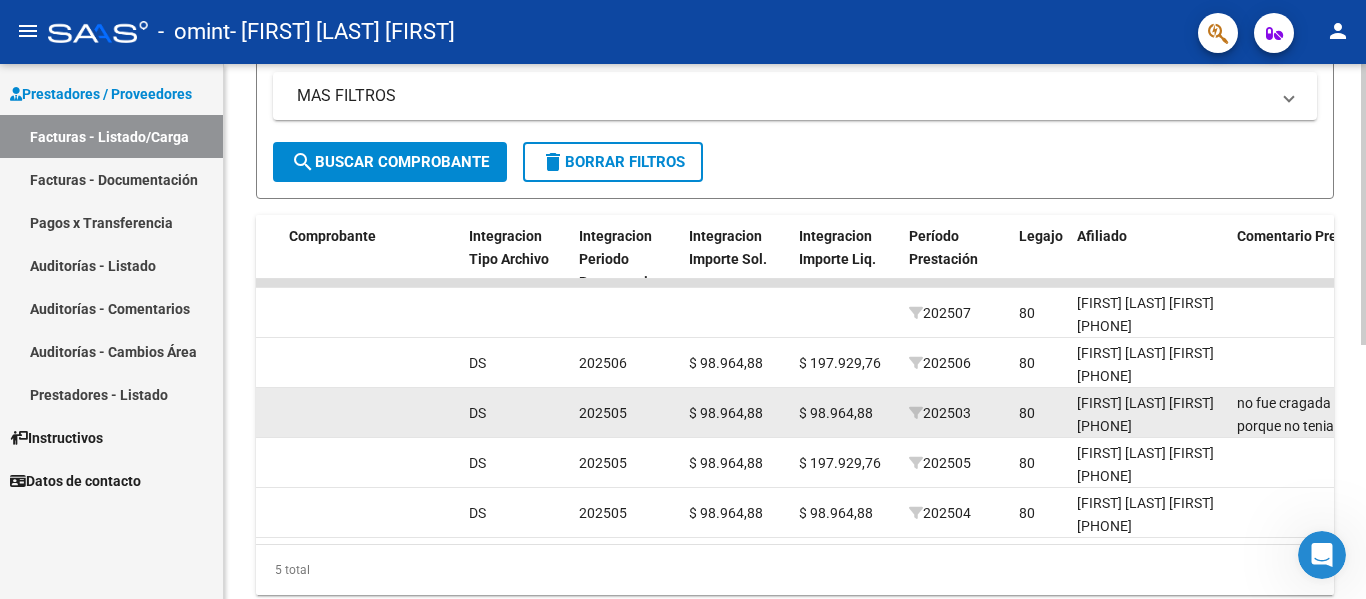 scroll, scrollTop: 0, scrollLeft: 3138, axis: horizontal 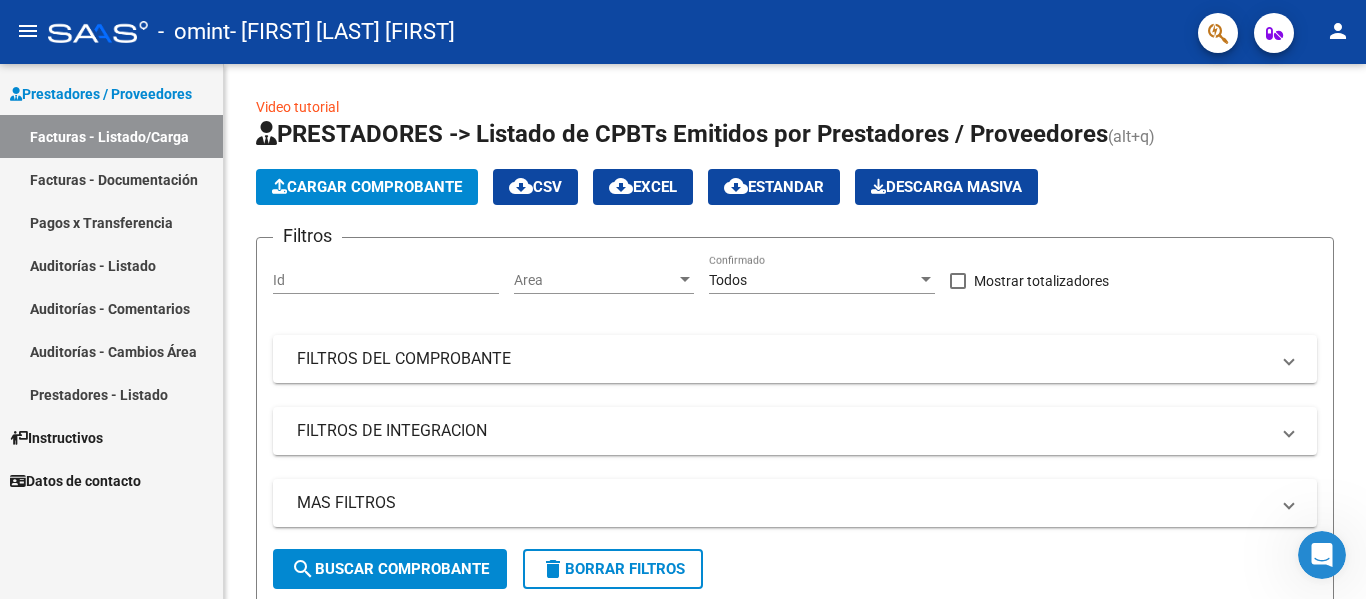 click on "Pagos x Transferencia" at bounding box center (111, 222) 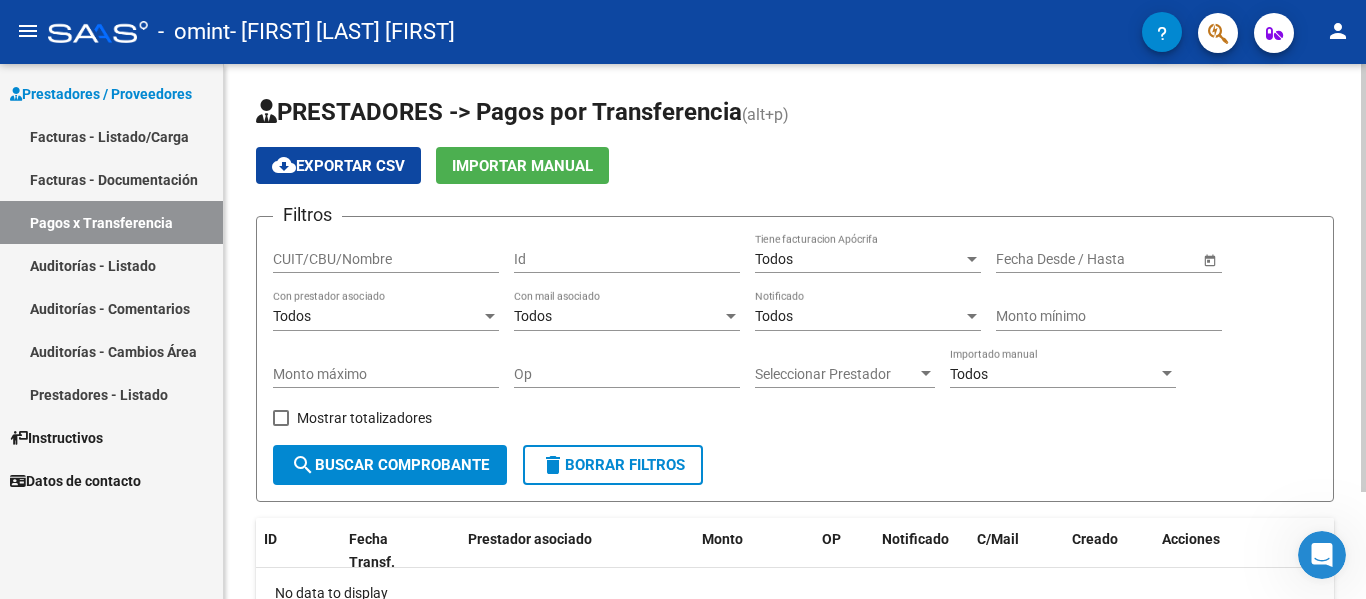 click on "CUIT/CBU/Nombre" at bounding box center [386, 259] 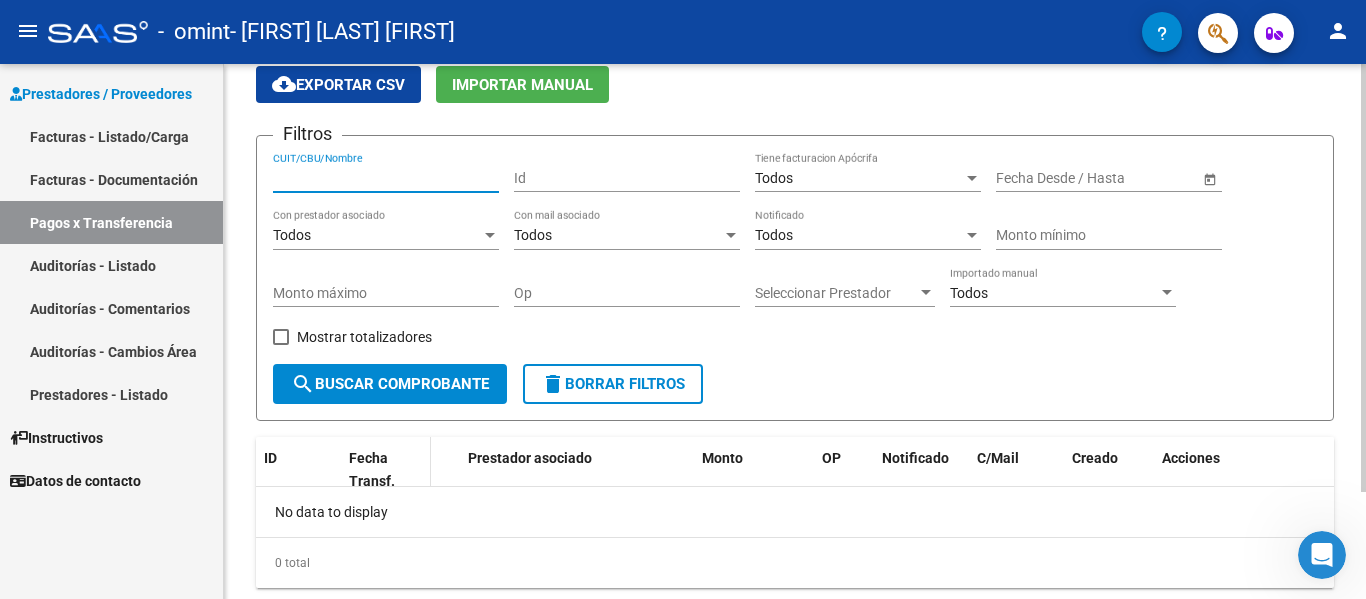 scroll, scrollTop: 34, scrollLeft: 0, axis: vertical 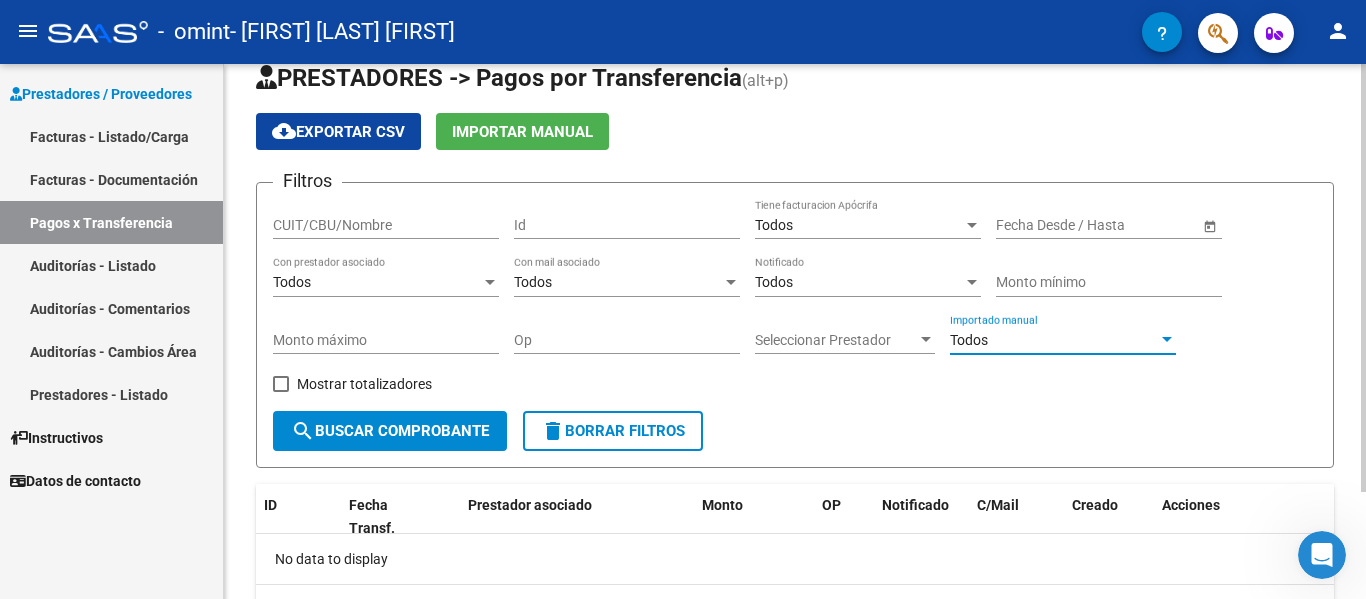 click on "Todos" at bounding box center (1054, 340) 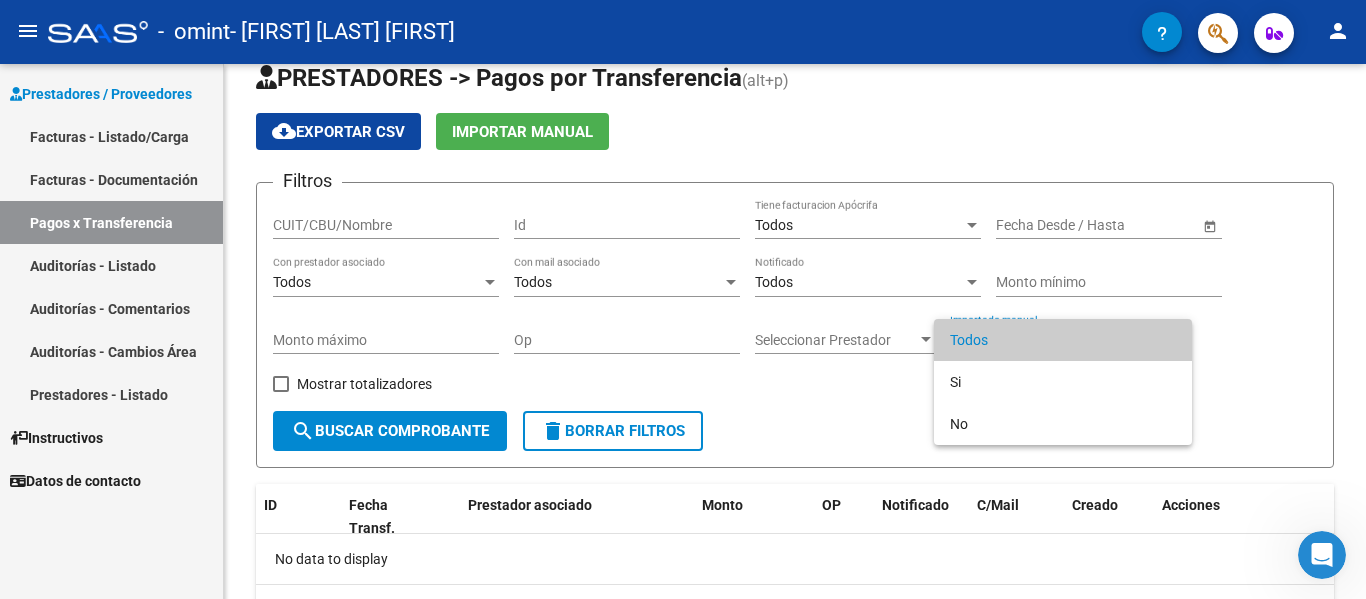 click at bounding box center (683, 299) 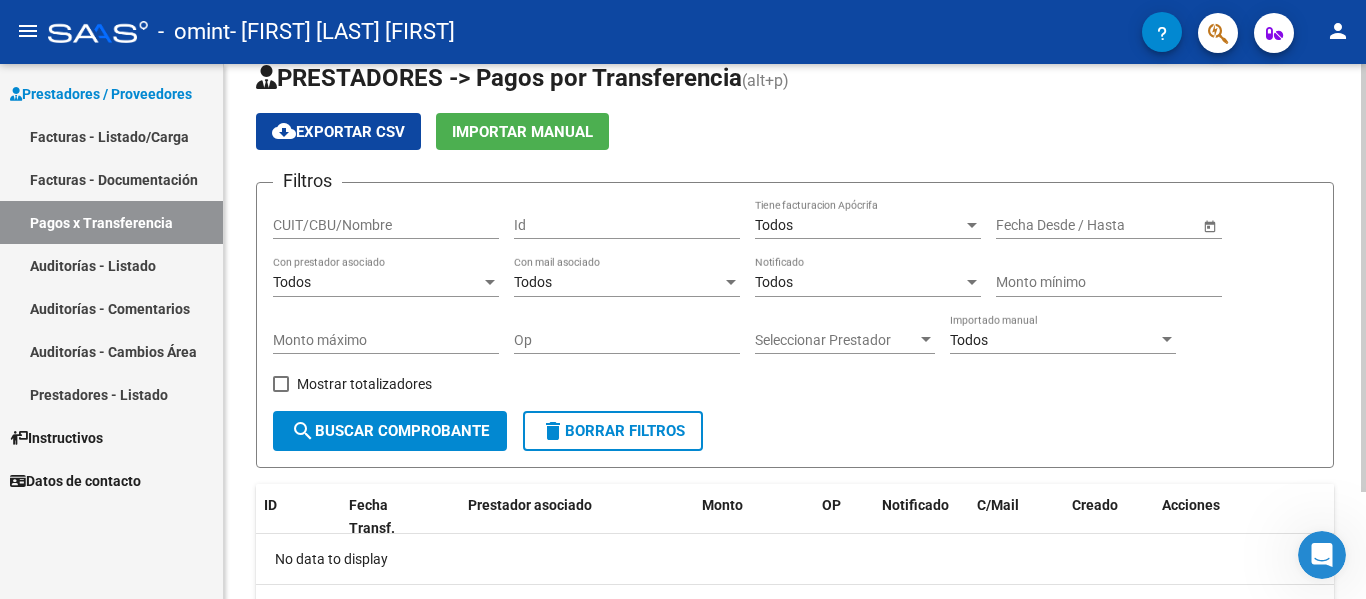 click on "Monto mínimo" 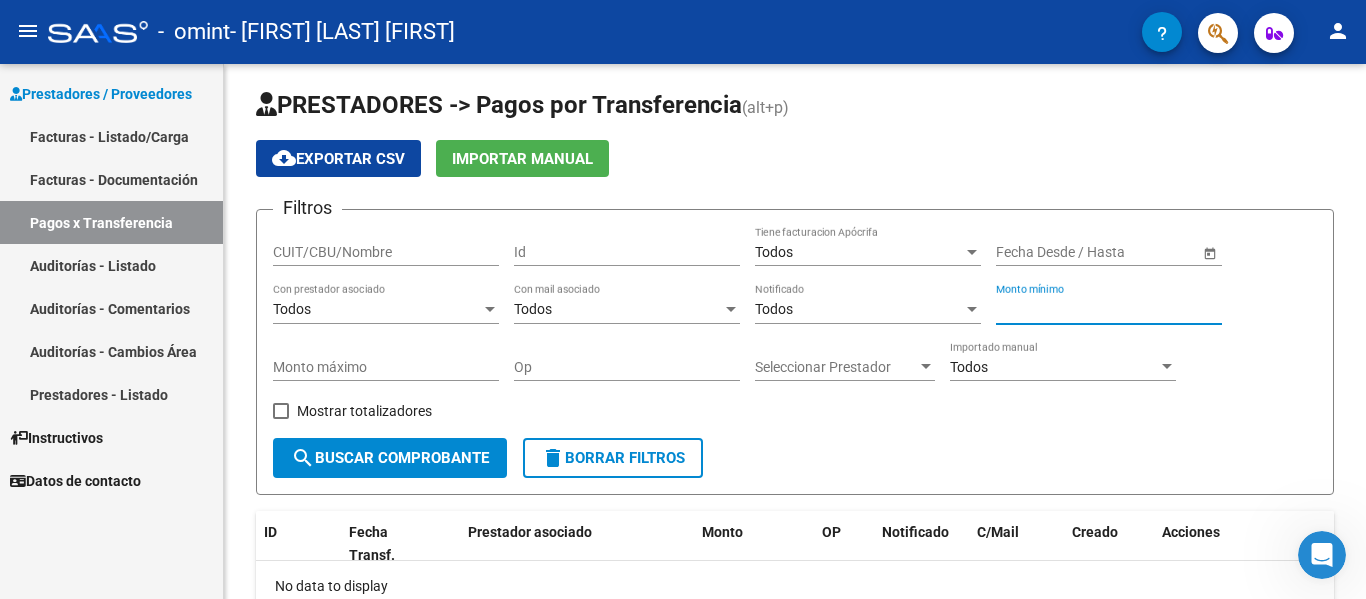 scroll, scrollTop: 0, scrollLeft: 0, axis: both 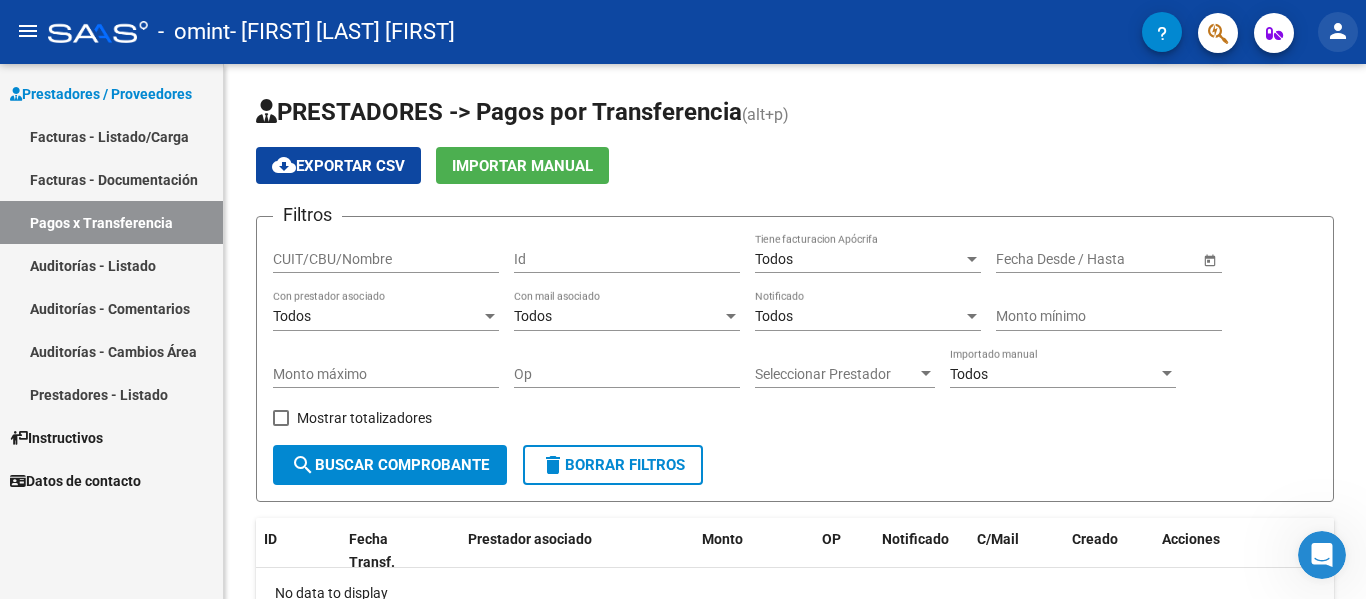 click on "person" 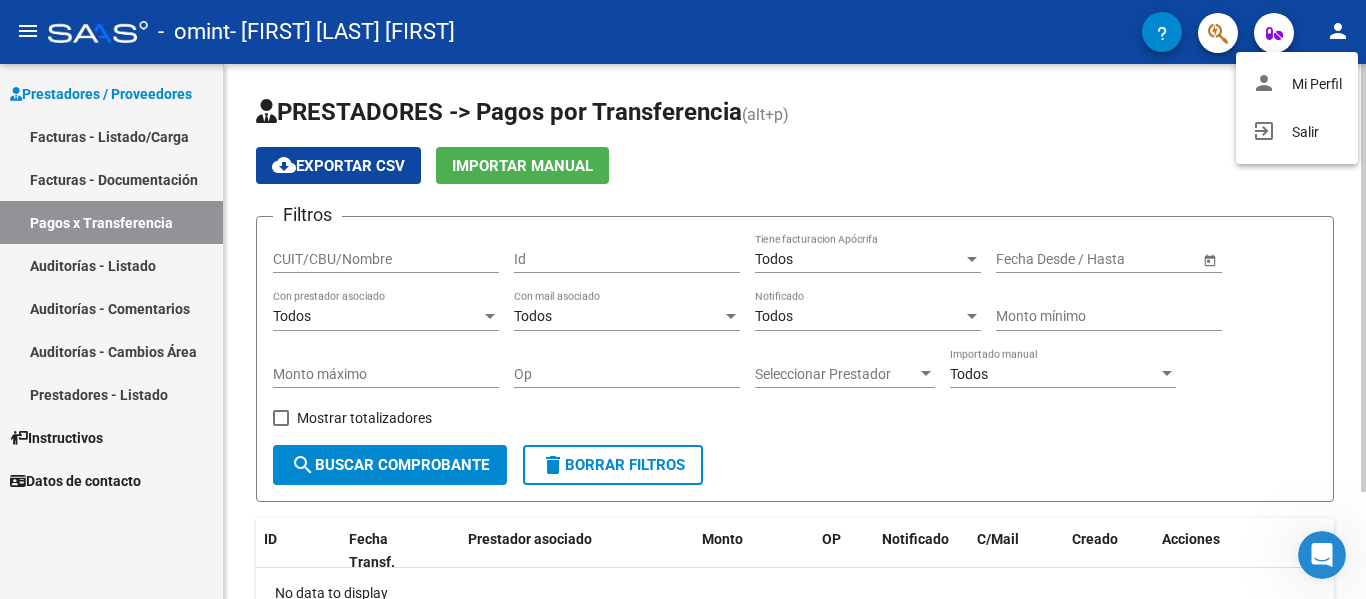 drag, startPoint x: 1116, startPoint y: 165, endPoint x: 1242, endPoint y: 139, distance: 128.65457 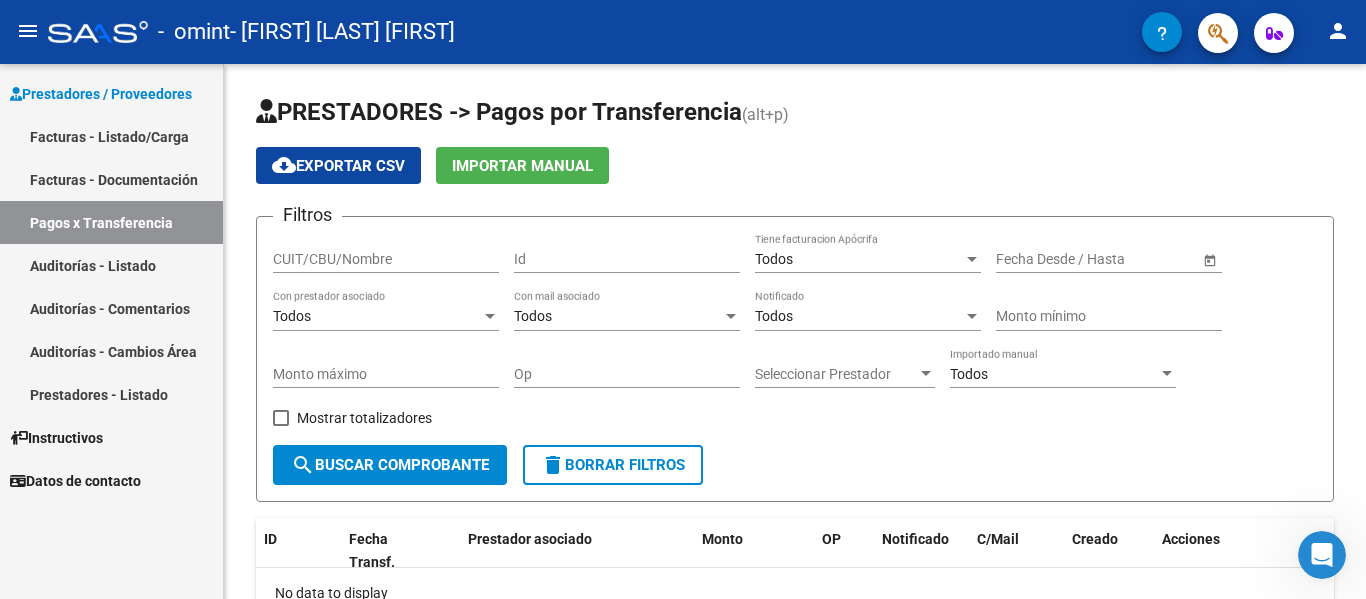 click on "person" 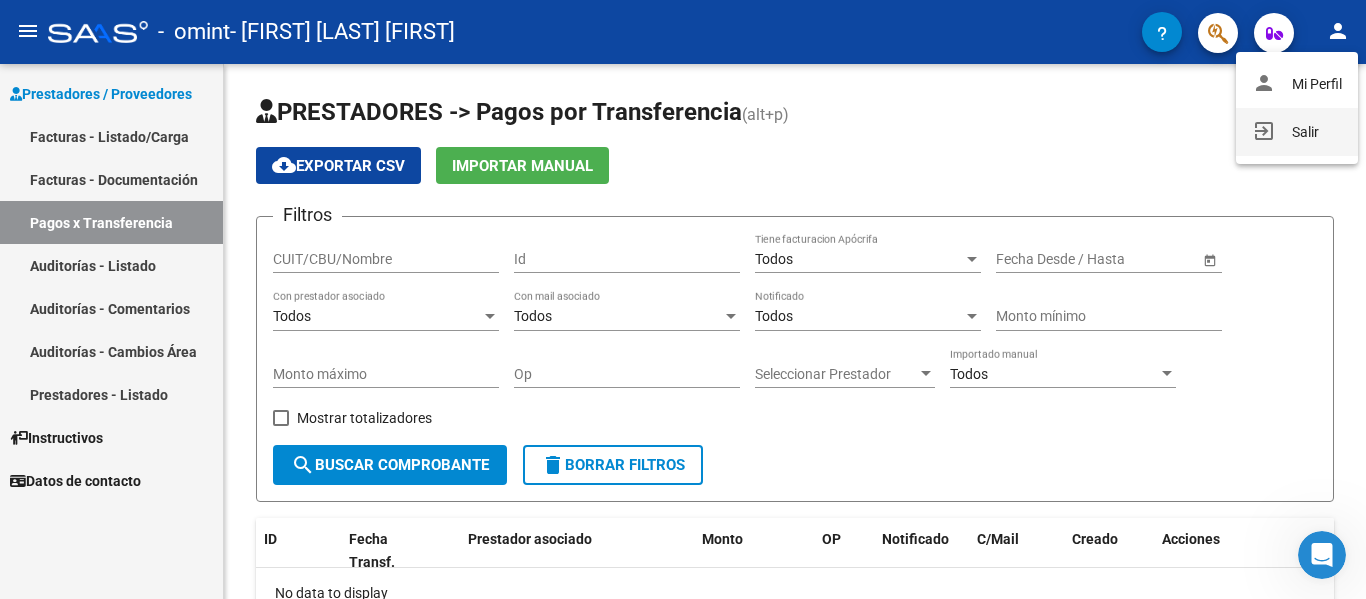 click on "exit_to_app  Salir" at bounding box center [1297, 132] 